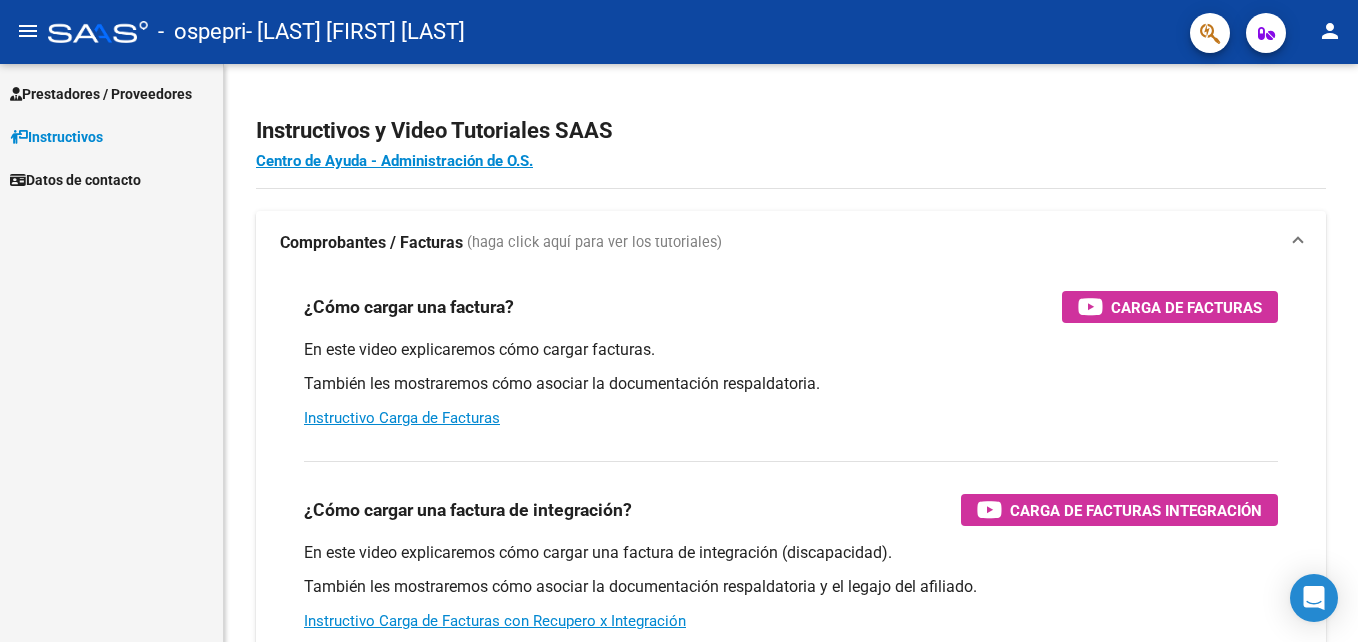 scroll, scrollTop: 0, scrollLeft: 0, axis: both 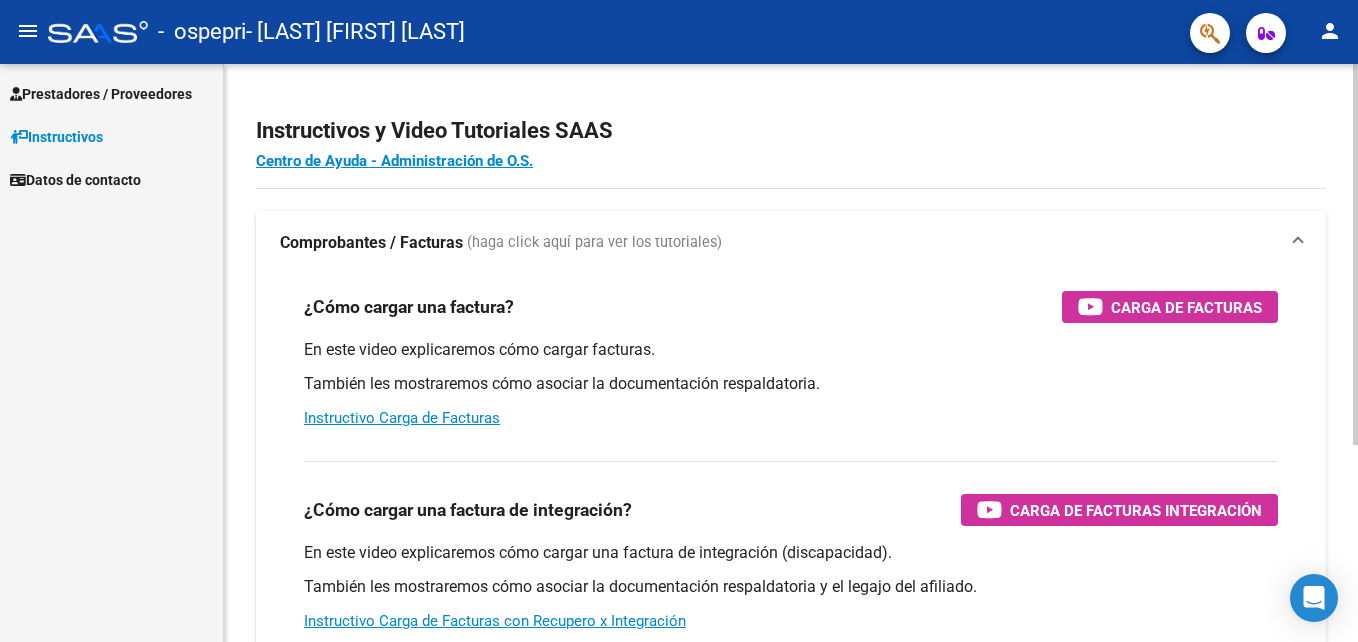 drag, startPoint x: 1329, startPoint y: 1, endPoint x: 705, endPoint y: 183, distance: 650 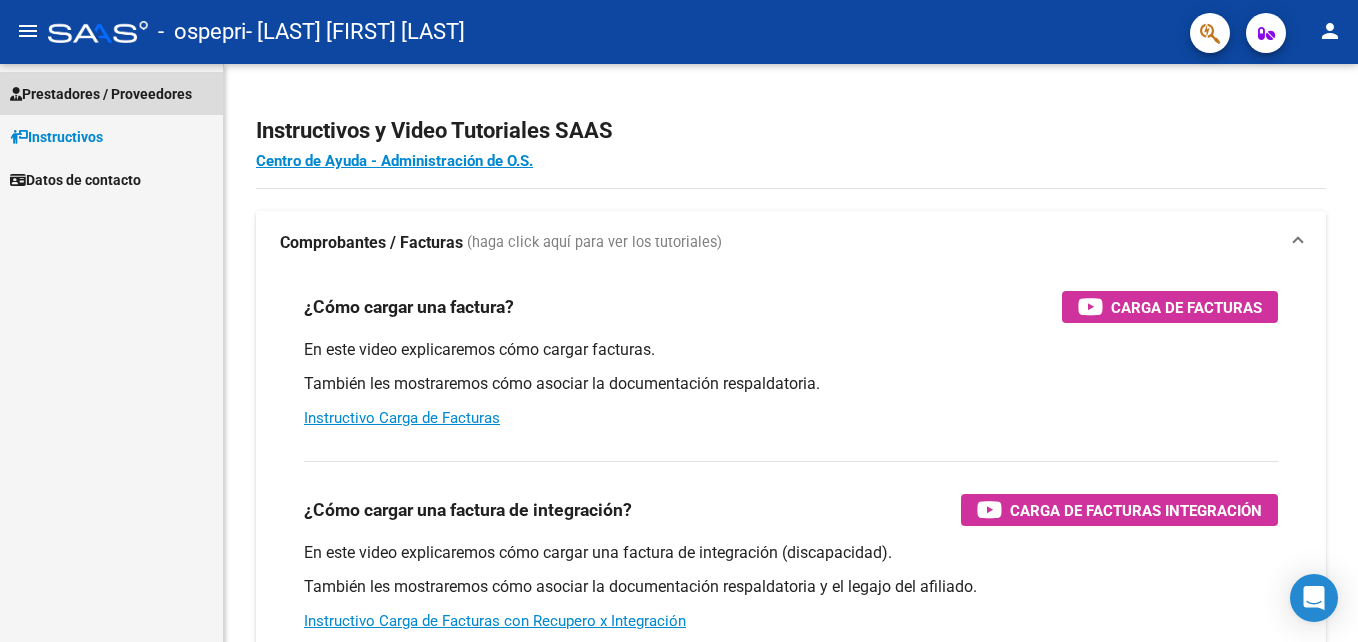 click on "Prestadores / Proveedores" at bounding box center (101, 94) 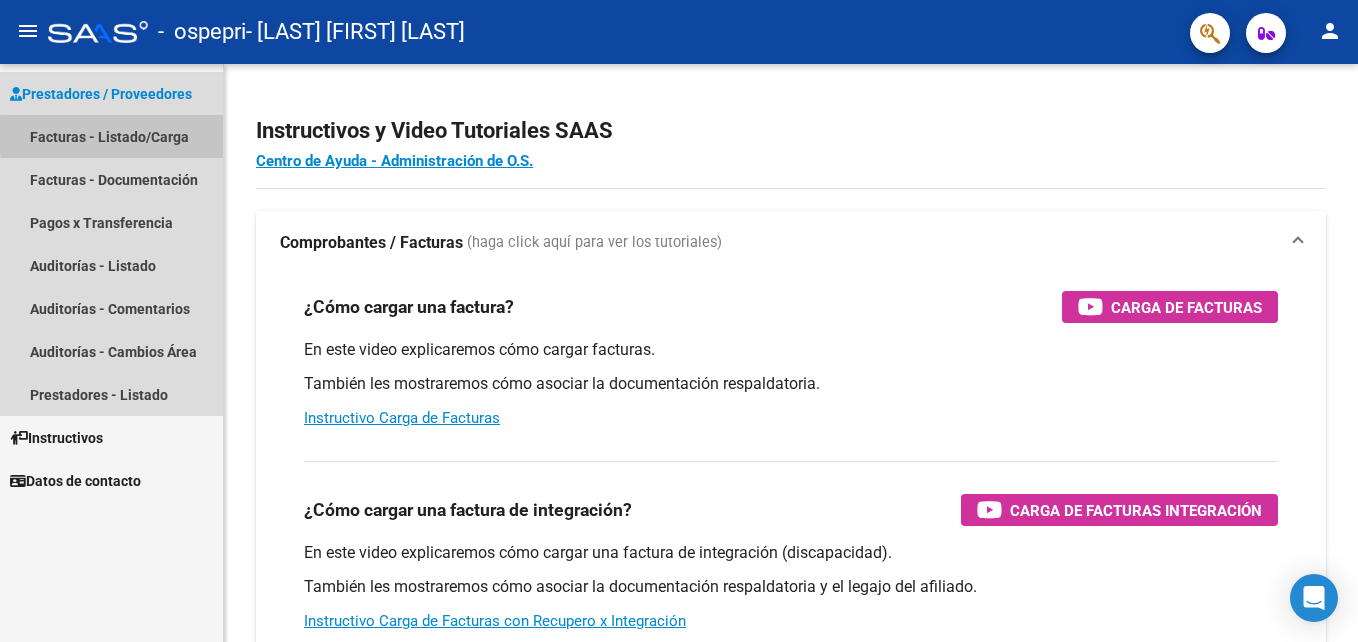 click on "Facturas - Listado/Carga" at bounding box center [111, 136] 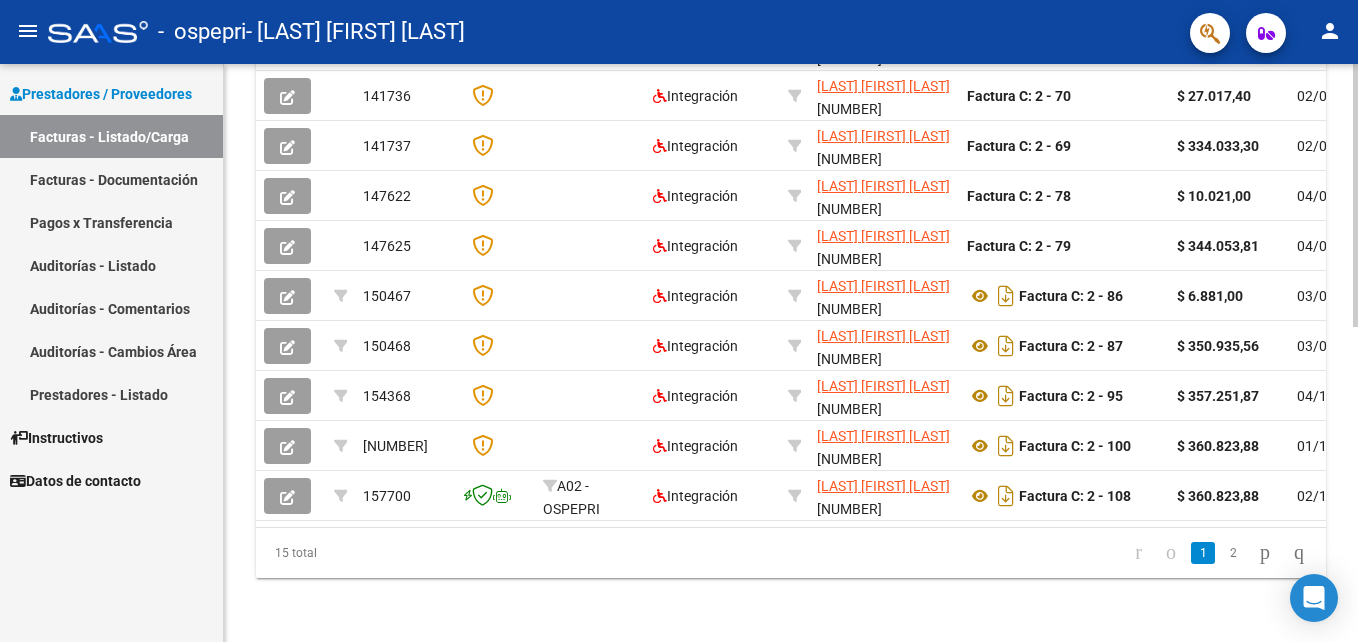 scroll, scrollTop: 690, scrollLeft: 0, axis: vertical 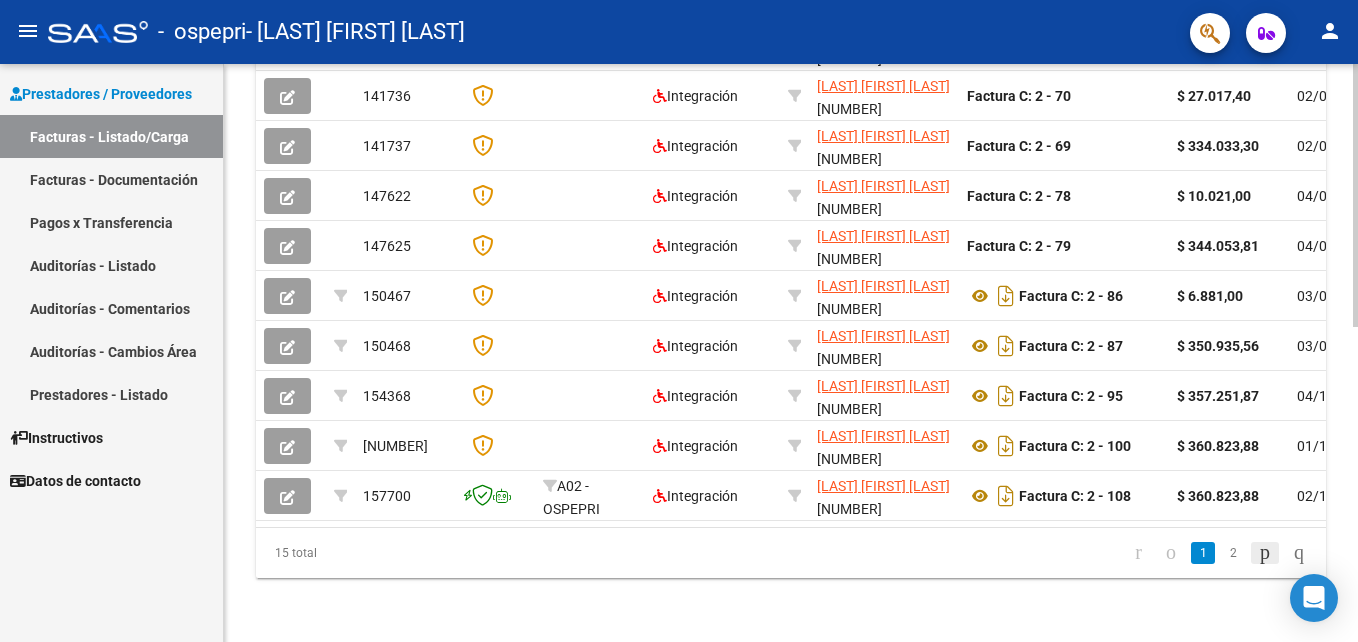 click 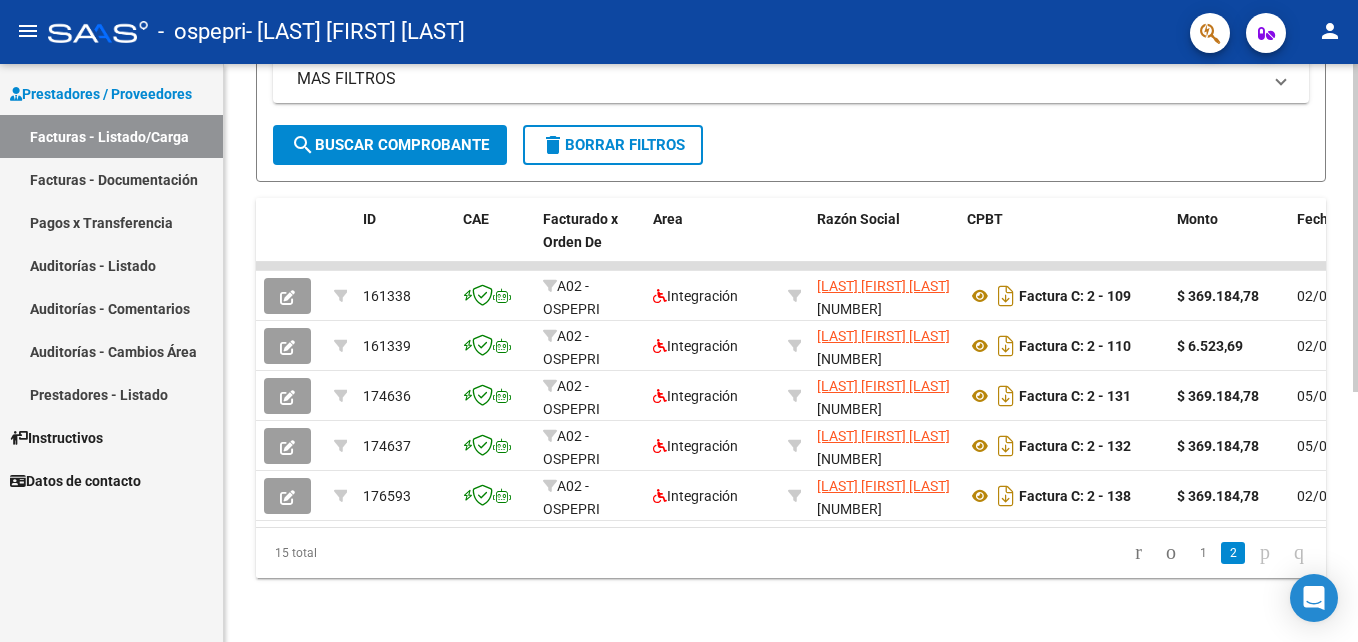 scroll, scrollTop: 440, scrollLeft: 0, axis: vertical 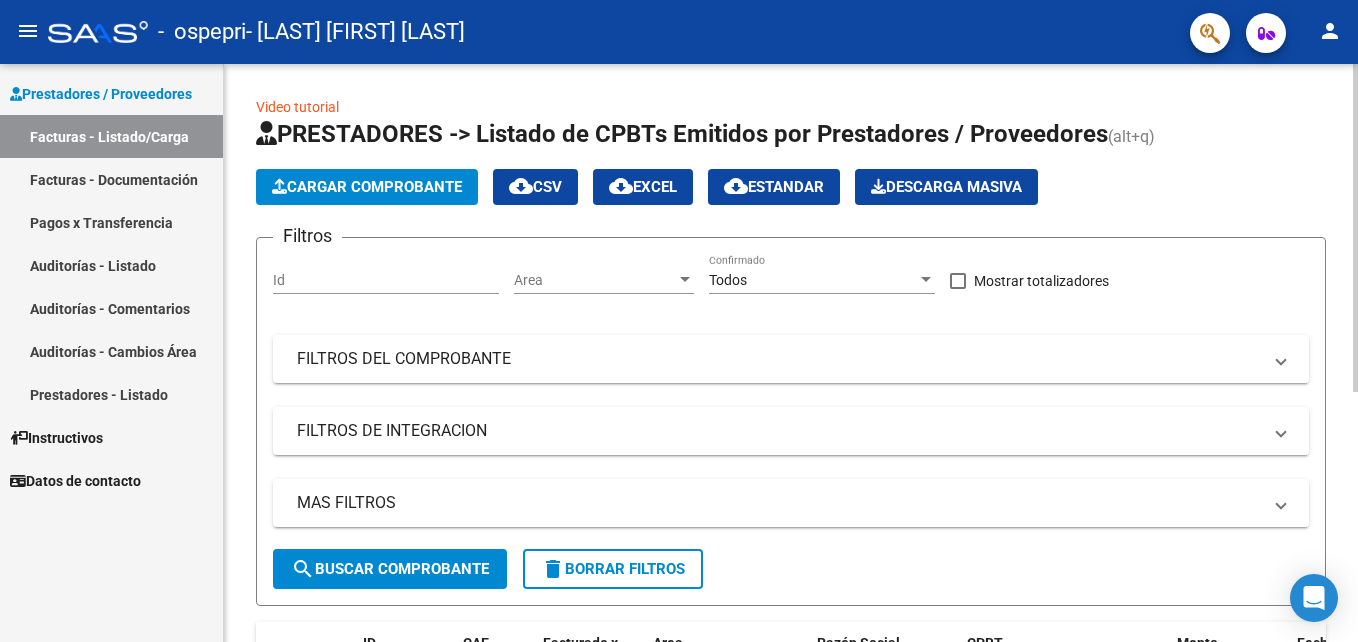 click 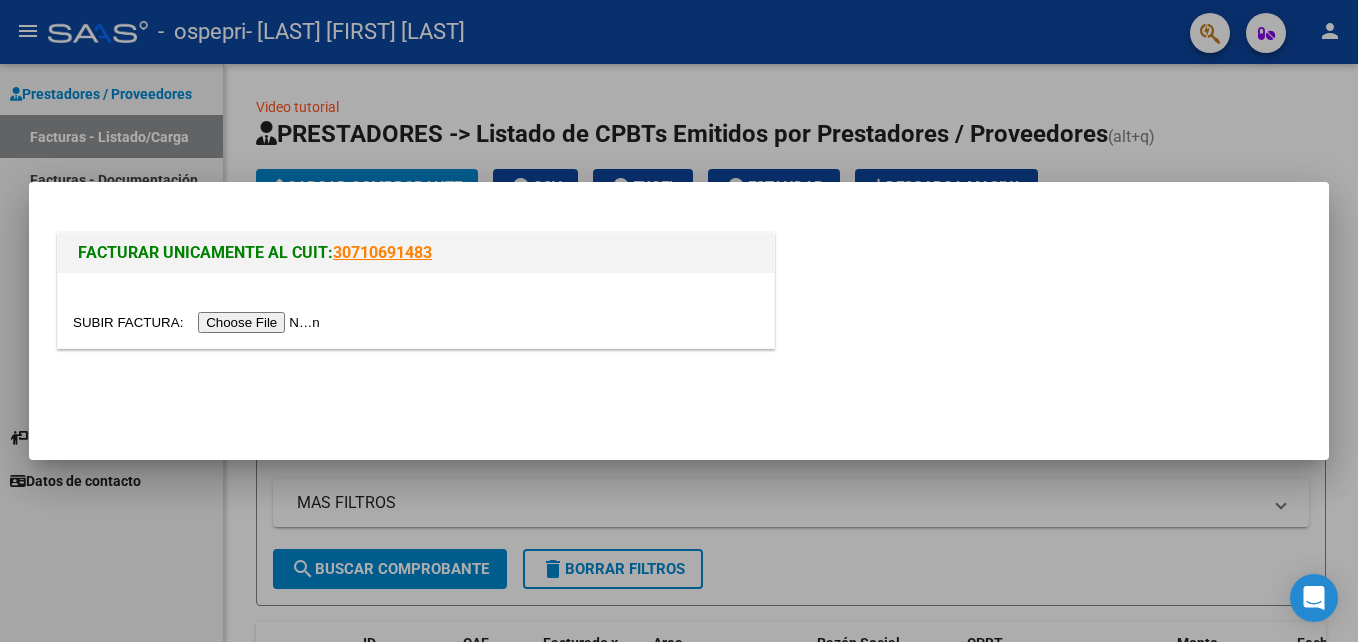 click at bounding box center [199, 322] 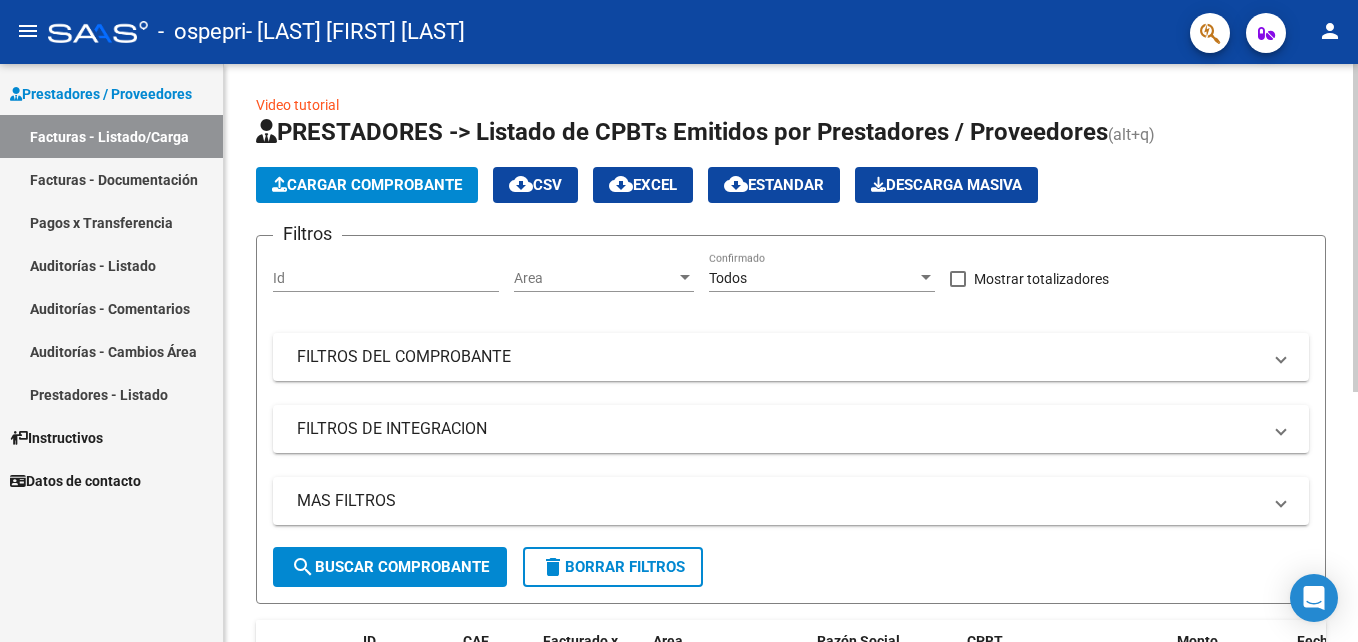 scroll, scrollTop: 0, scrollLeft: 0, axis: both 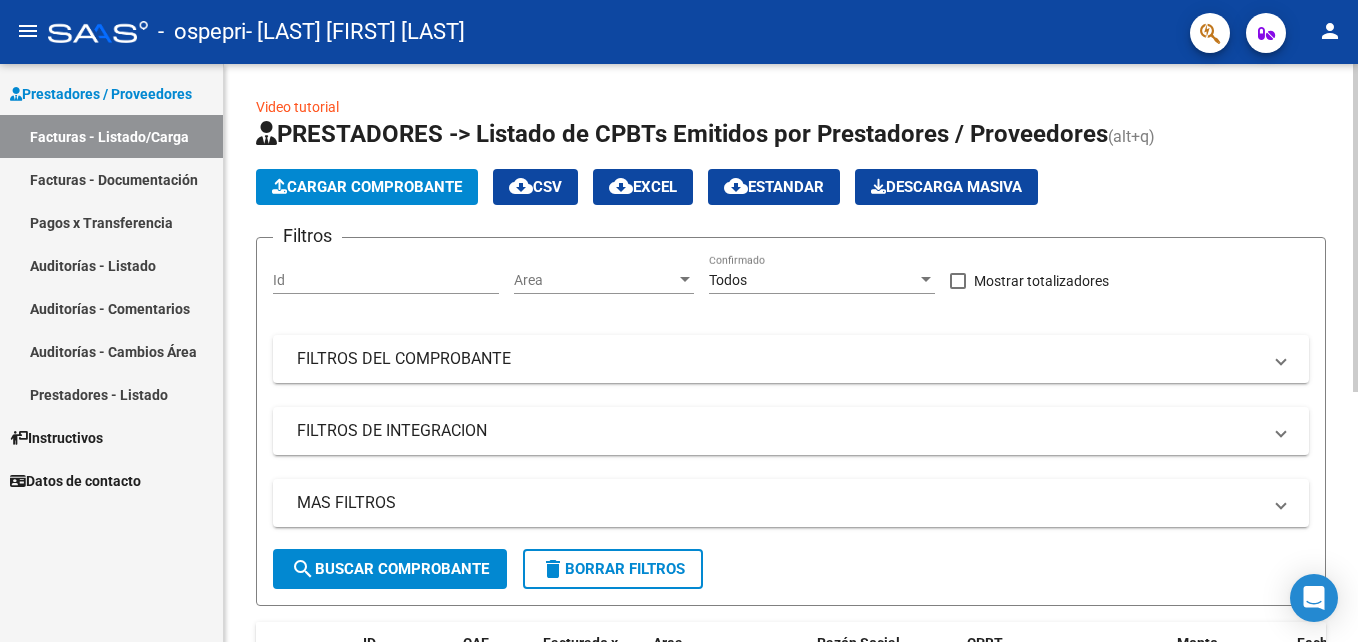 click on "Video tutorial   PRESTADORES -> Listado de CPBTs Emitidos por Prestadores / Proveedores (alt+q)   Cargar Comprobante
cloud_download  CSV  cloud_download  EXCEL  cloud_download  Estandar   Descarga Masiva
Filtros Id Area Area Todos Confirmado   Mostrar totalizadores   FILTROS DEL COMPROBANTE  Comprobante Tipo Comprobante Tipo Start date – End date Fec. Comprobante Desde / Hasta Días Emisión Desde(cant. días) Días Emisión Hasta(cant. días) CUIT / Razón Social Pto. Venta Nro. Comprobante Código SSS CAE Válido CAE Válido Todos Cargado Módulo Hosp. Todos Tiene facturacion Apócrifa Hospital Refes  FILTROS DE INTEGRACION  Período De Prestación Campos del Archivo de Rendición Devuelto x SSS (dr_envio) Todos Rendido x SSS (dr_envio) Tipo de Registro Tipo de Registro Período Presentación Período Presentación Campos del Legajo Asociado (preaprobación) Afiliado Legajo (cuil/nombre) Todos Solo facturas preaprobadas  MAS FILTROS  Todos Con Doc. Respaldatoria Todos Con Trazabilidad Todos – –" 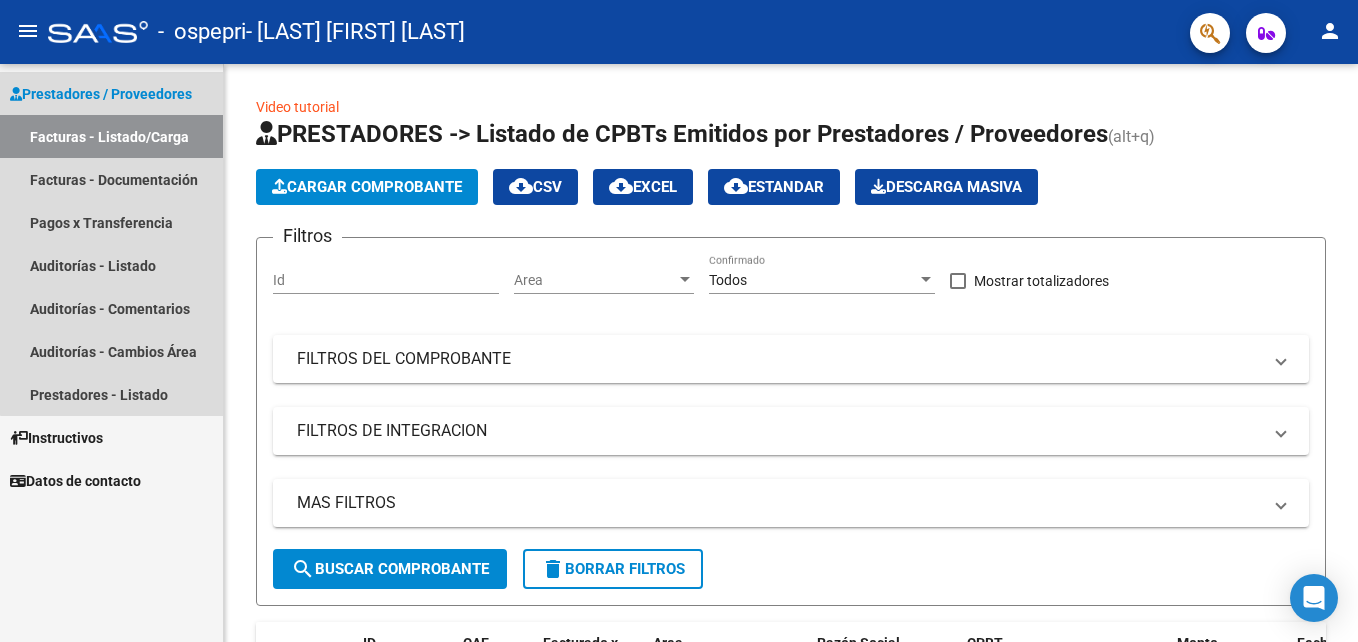 click on "Prestadores / Proveedores" at bounding box center [101, 94] 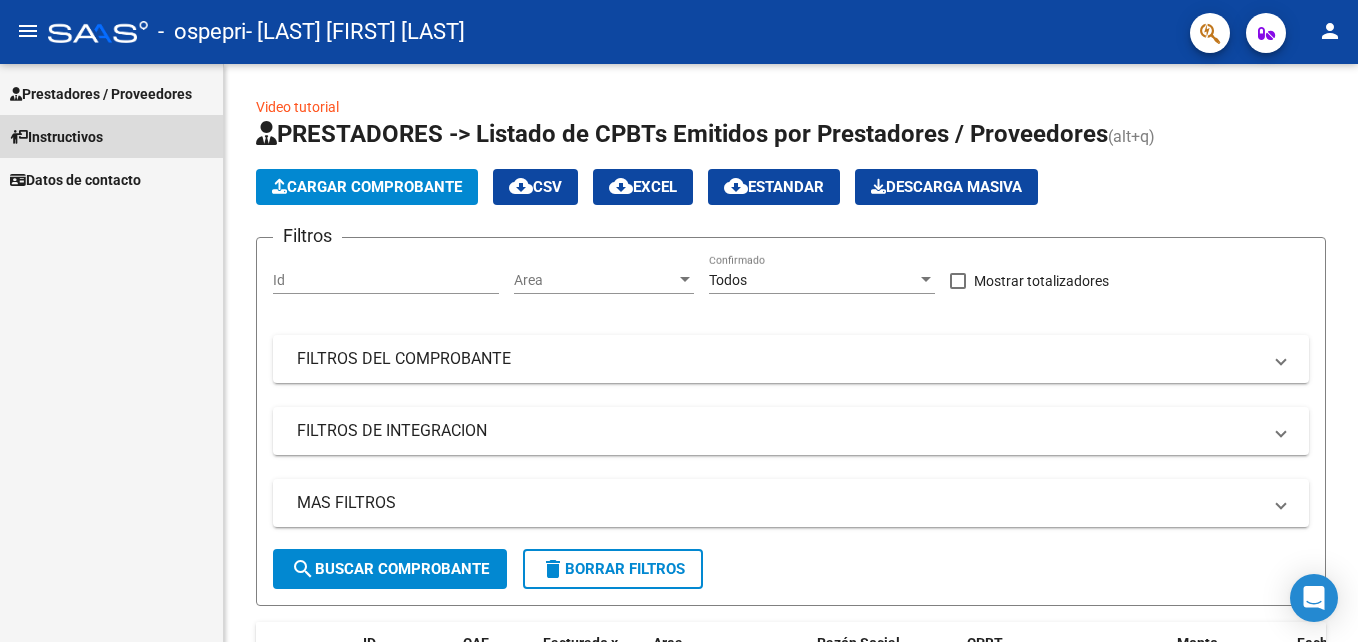 click on "Instructivos" at bounding box center [111, 136] 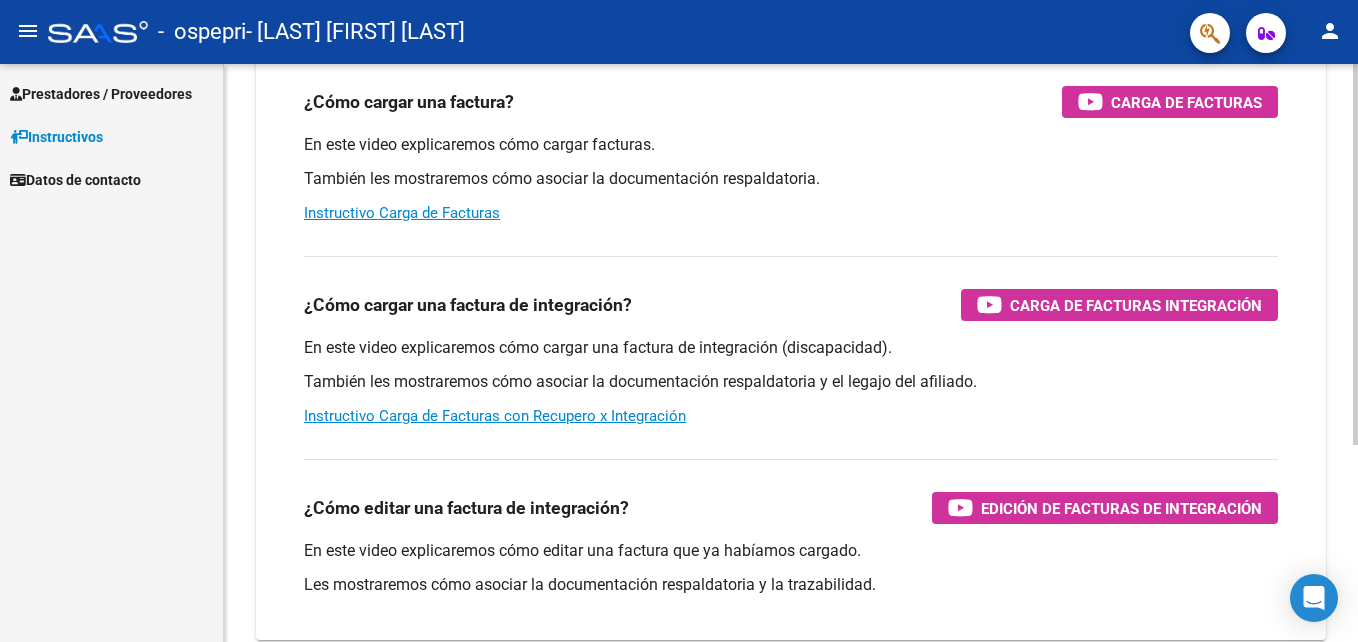 scroll, scrollTop: 266, scrollLeft: 0, axis: vertical 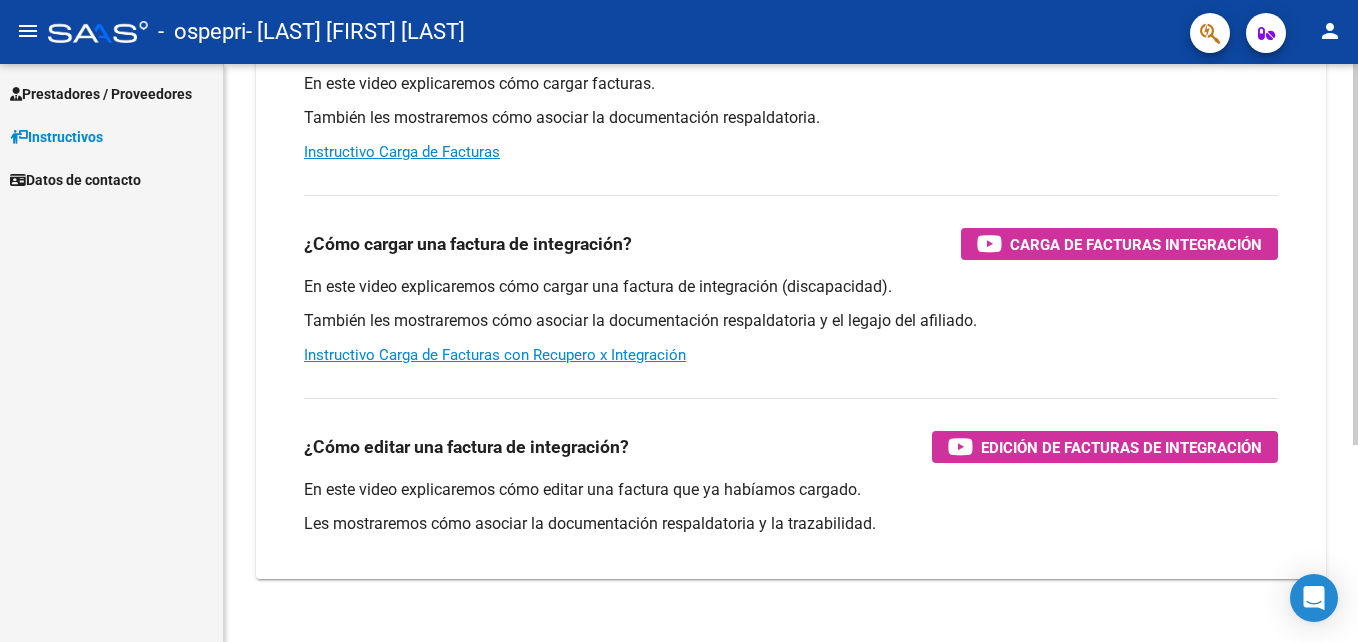click on "Instructivos y Video Tutoriales SAAS Centro de Ayuda - Administración de O.S. Comprobantes / Facturas     (haga click aquí para ver los tutoriales) ¿Cómo cargar una factura?    Carga de Facturas En este video explicaremos cómo cargar facturas. También les mostraremos cómo asociar la documentación respaldatoria. Instructivo Carga de Facturas ¿Cómo cargar una factura de integración?    Carga de Facturas Integración En este video explicaremos cómo cargar una factura de integración (discapacidad). También les mostraremos cómo asociar la documentación respaldatoria y el legajo del afiliado. Instructivo Carga de Facturas con Recupero x Integración ¿Cómo editar una factura de integración?    Edición de Facturas de integración En este video explicaremos cómo editar una factura que ya habíamos cargado. Les mostraremos cómo asociar la documentación respaldatoria y la trazabilidad." 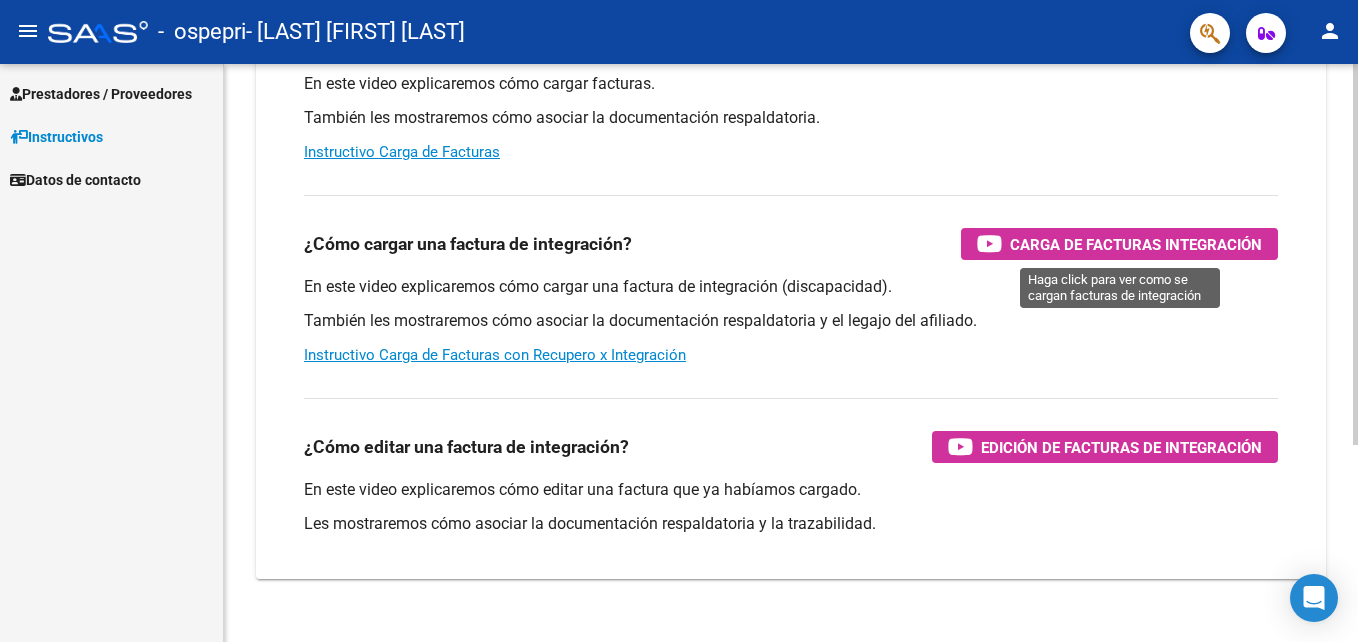click on "Carga de Facturas Integración" at bounding box center (1136, 244) 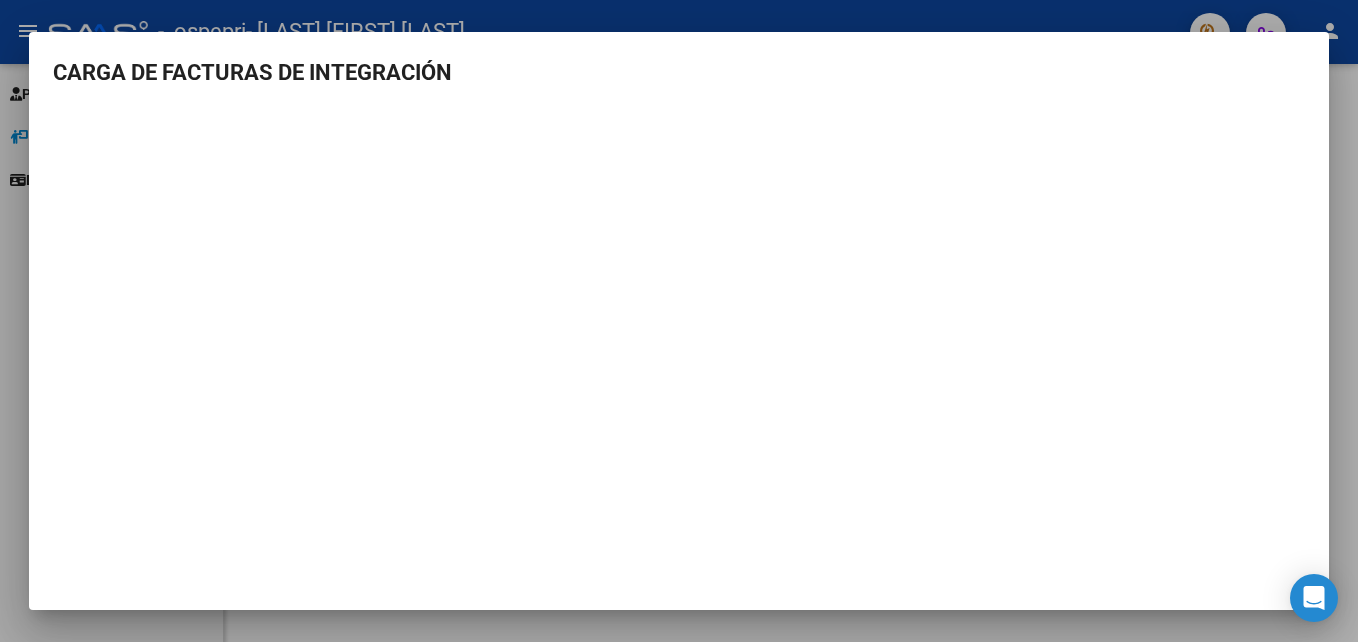 click on "menu -   ospepri   - [LAST] [FIRST] [LAST] person    Prestadores / Proveedores Facturas - Listado/Carga Facturas - Documentación Pagos x Transferencia Auditorías - Listado Auditorías - Comentarios Auditorías - Cambios Área Prestadores - Listado    Instructivos    Datos de contacto Instructivos y Video Tutoriales SAAS Centro de Ayuda - Administración de O.S. Comprobantes / Facturas     (haga click aquí para ver los tutoriales) ¿Cómo cargar una factura?    Carga de Facturas En este video explicaremos cómo cargar facturas. También les mostraremos cómo asociar la documentación respaldatoria. Instructivo Carga de Facturas ¿Cómo cargar una factura de integración?    Carga de Facturas Integración En este video explicaremos cómo cargar una factura de integración (discapacidad). También les mostraremos cómo asociar la documentación respaldatoria y el legajo del afiliado. Instructivo Carga de Facturas con Recupero x Integración    Edición de Facturas de integración" at bounding box center [679, 321] 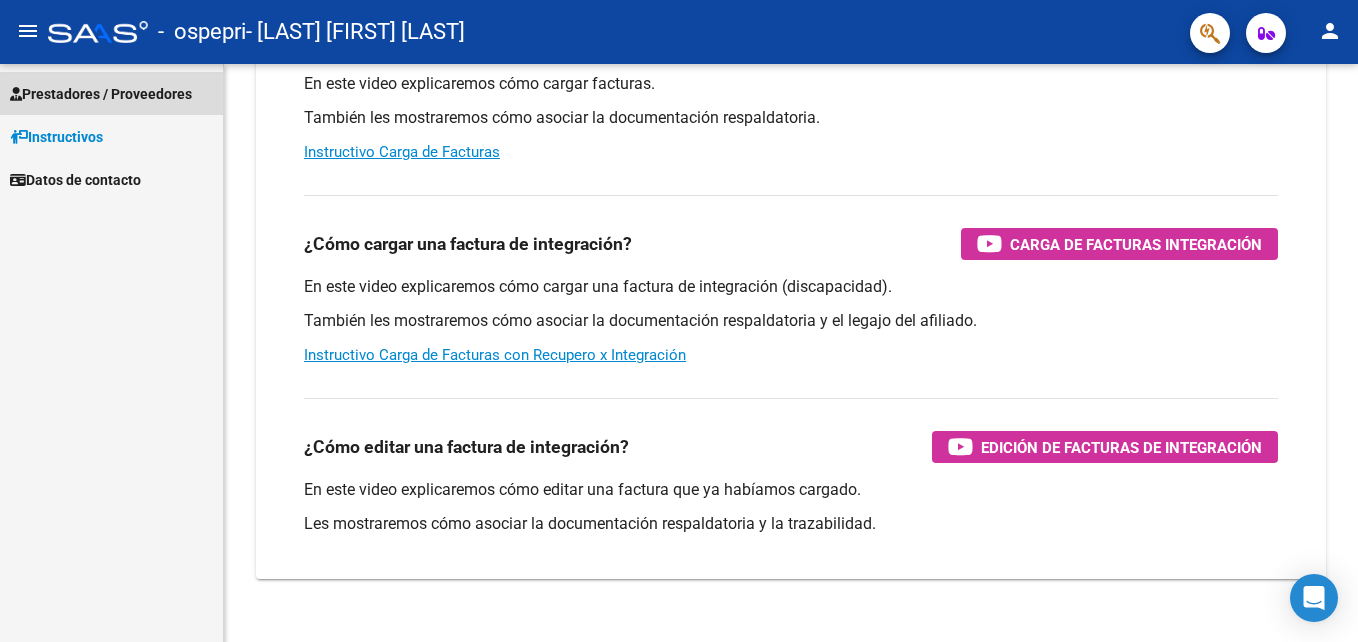 click on "Prestadores / Proveedores" at bounding box center [101, 94] 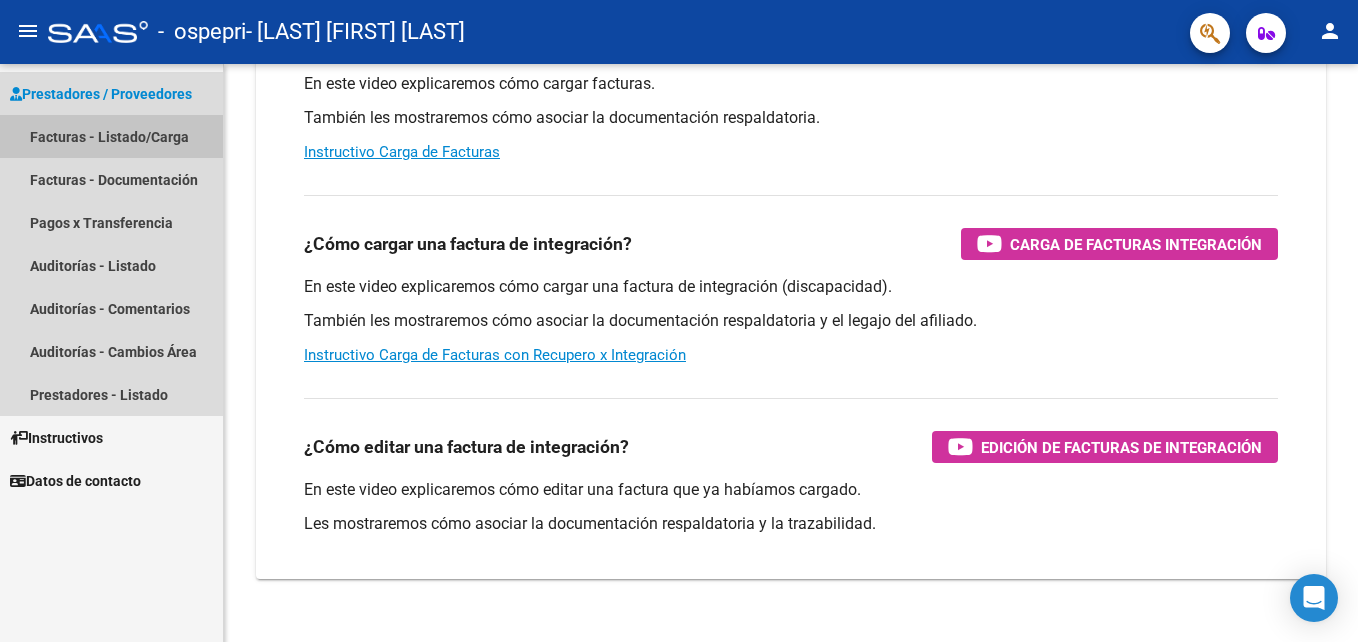 click on "Facturas - Listado/Carga" at bounding box center [111, 136] 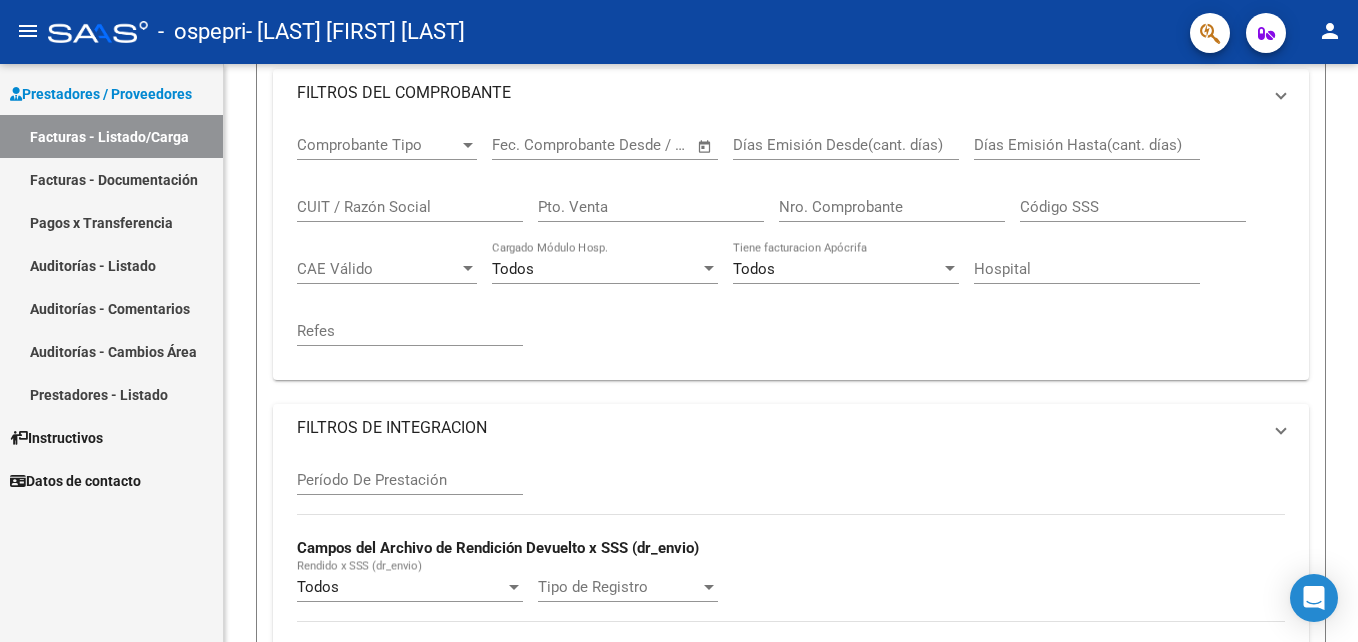 scroll, scrollTop: 0, scrollLeft: 0, axis: both 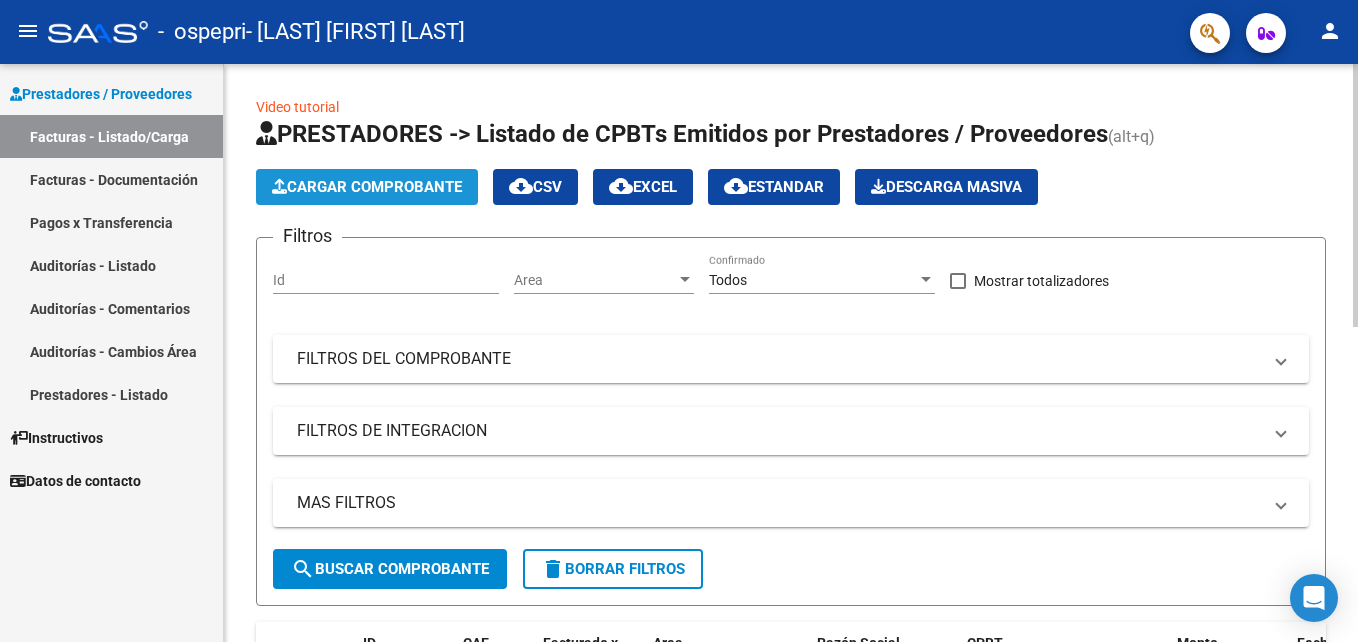 click on "Cargar Comprobante" 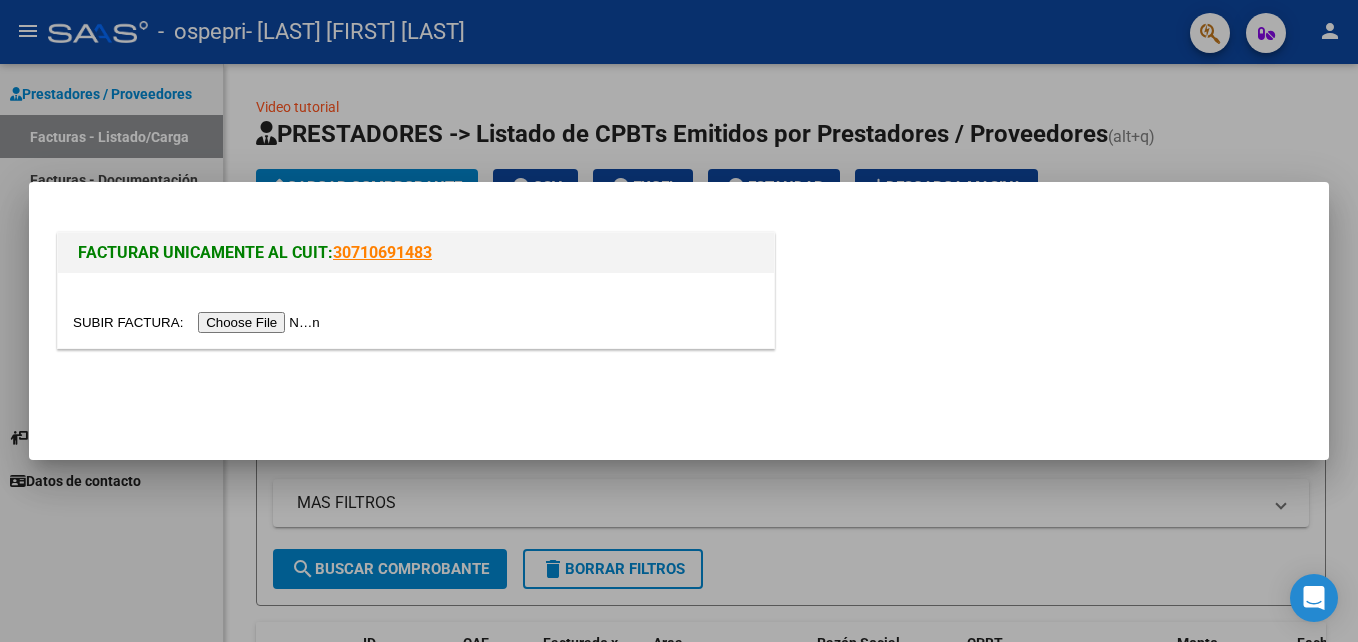click at bounding box center [199, 322] 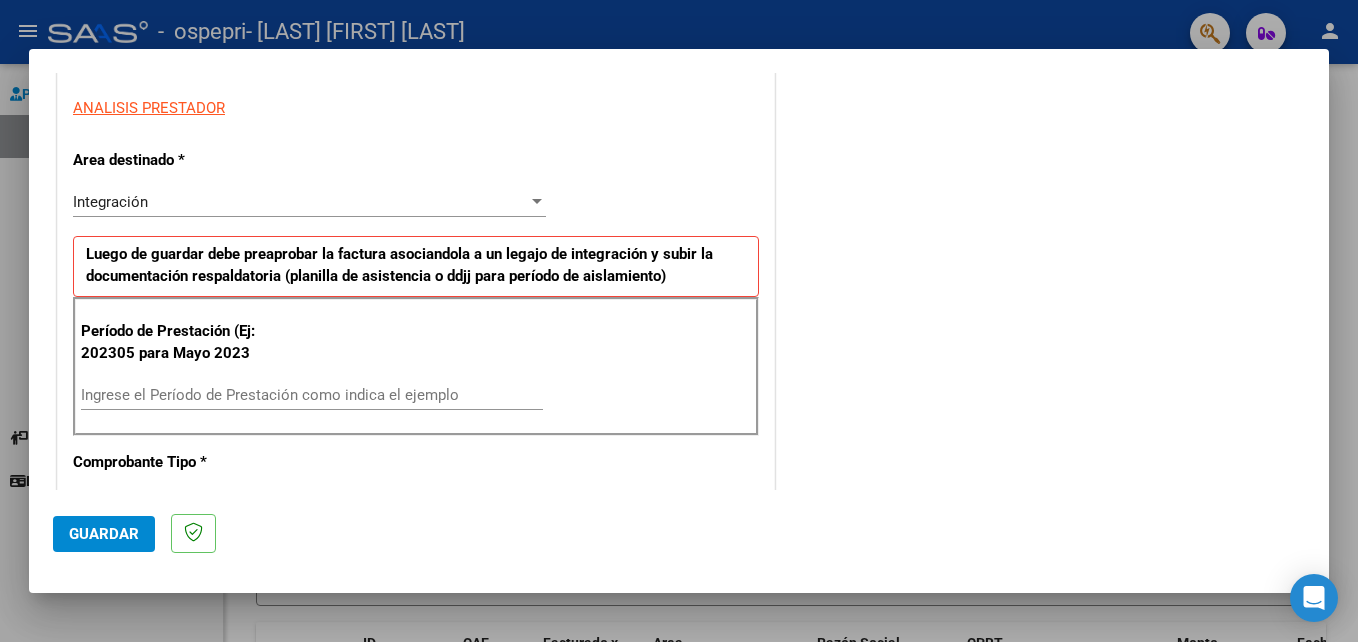 scroll, scrollTop: 363, scrollLeft: 0, axis: vertical 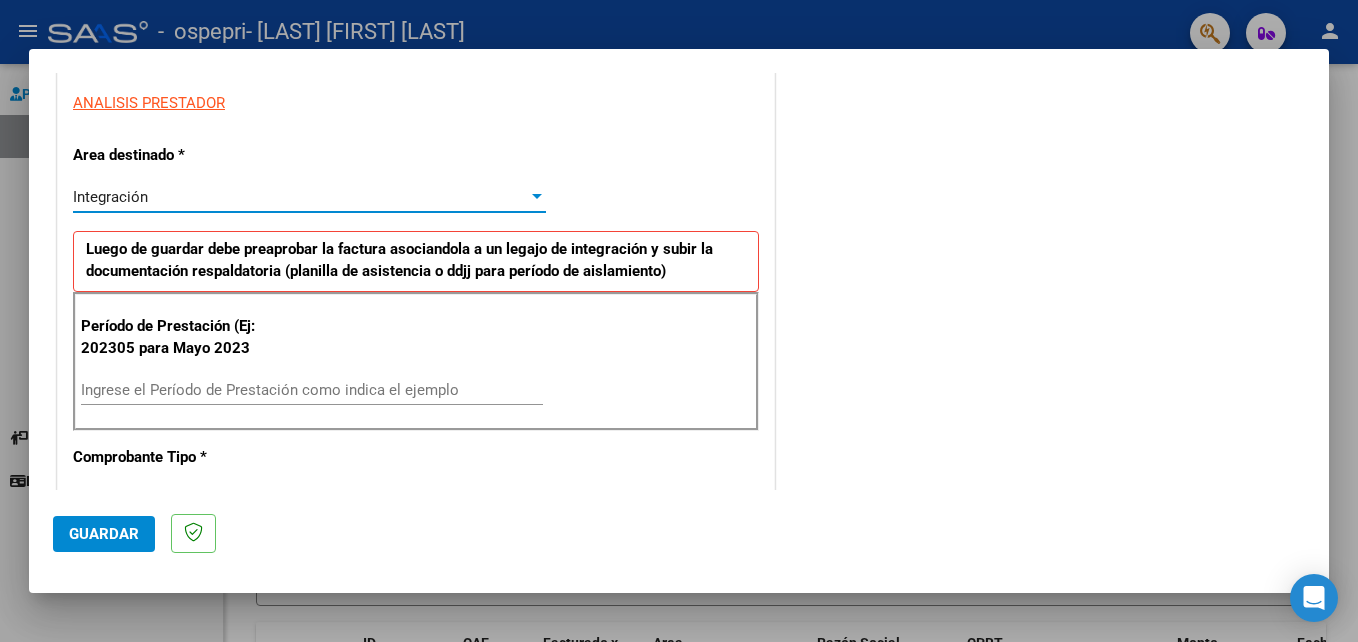 click at bounding box center [537, 197] 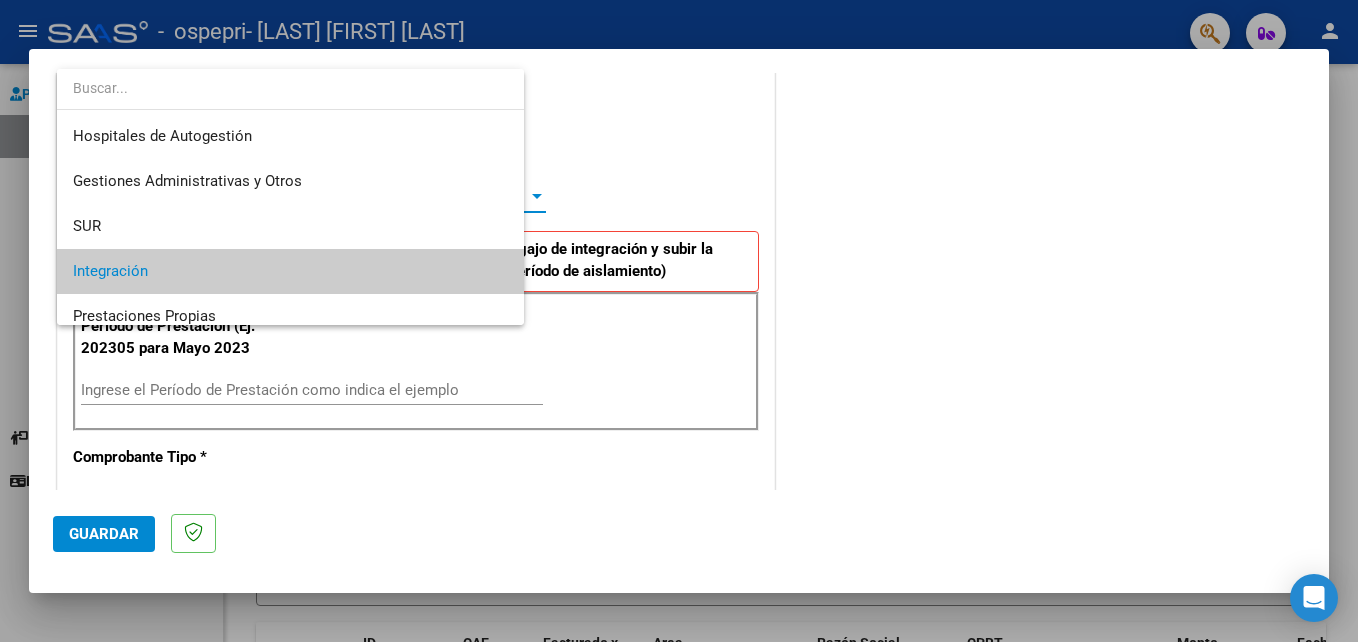 scroll, scrollTop: 75, scrollLeft: 0, axis: vertical 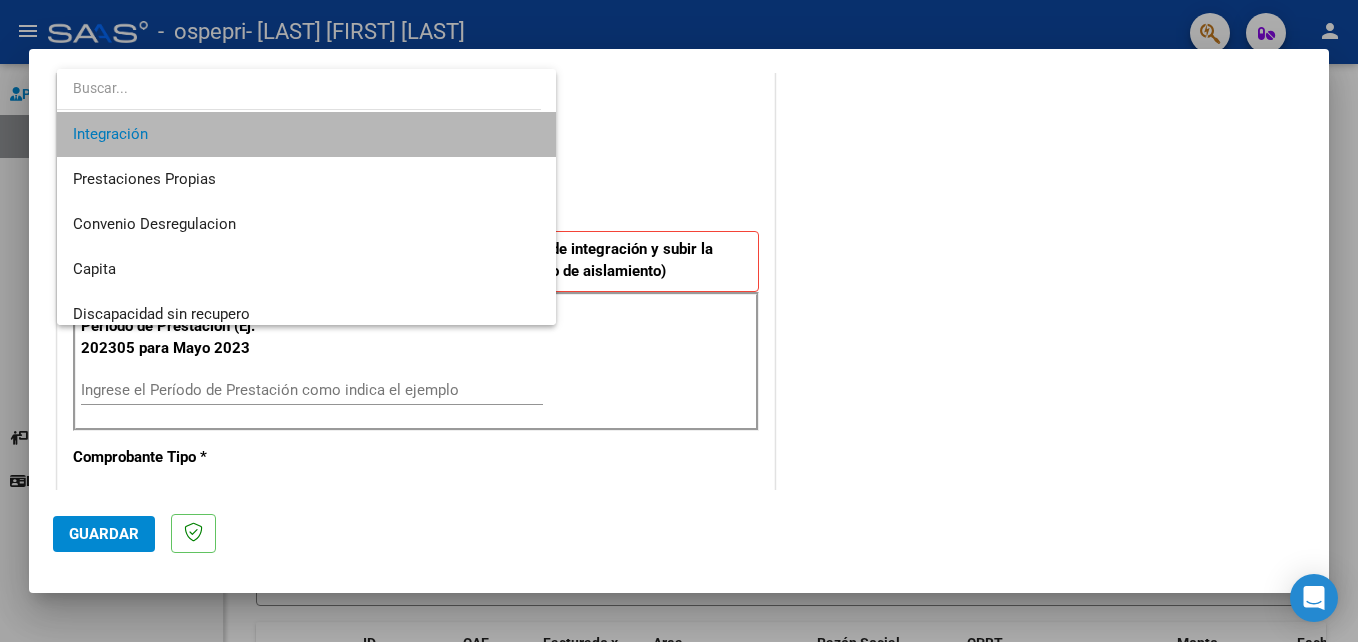 click on "Integración" at bounding box center [306, 134] 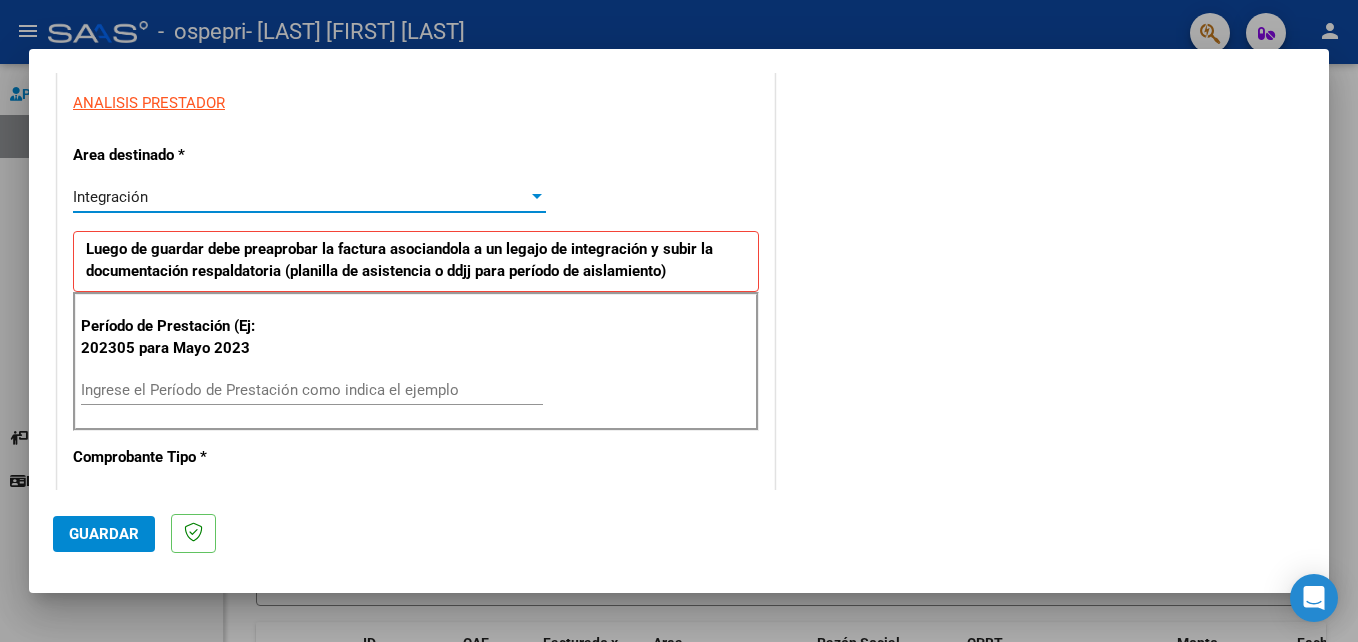 click on "Ingrese el Período de Prestación como indica el ejemplo" at bounding box center (312, 390) 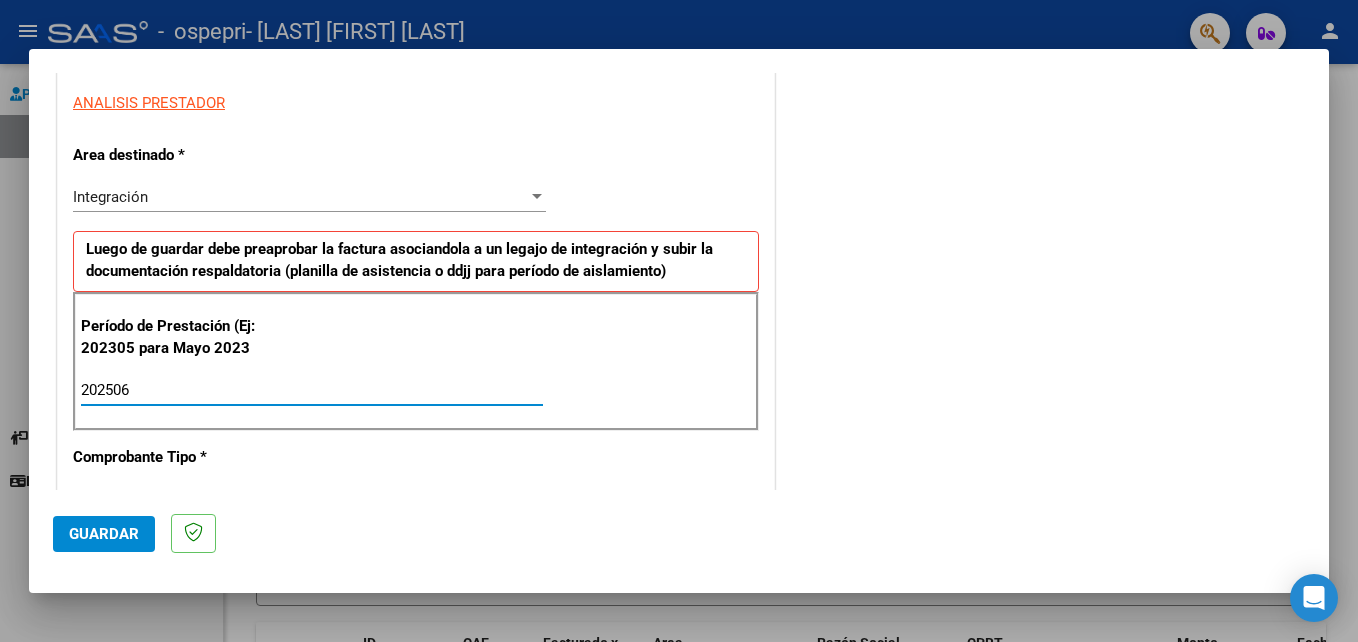 type on "202506" 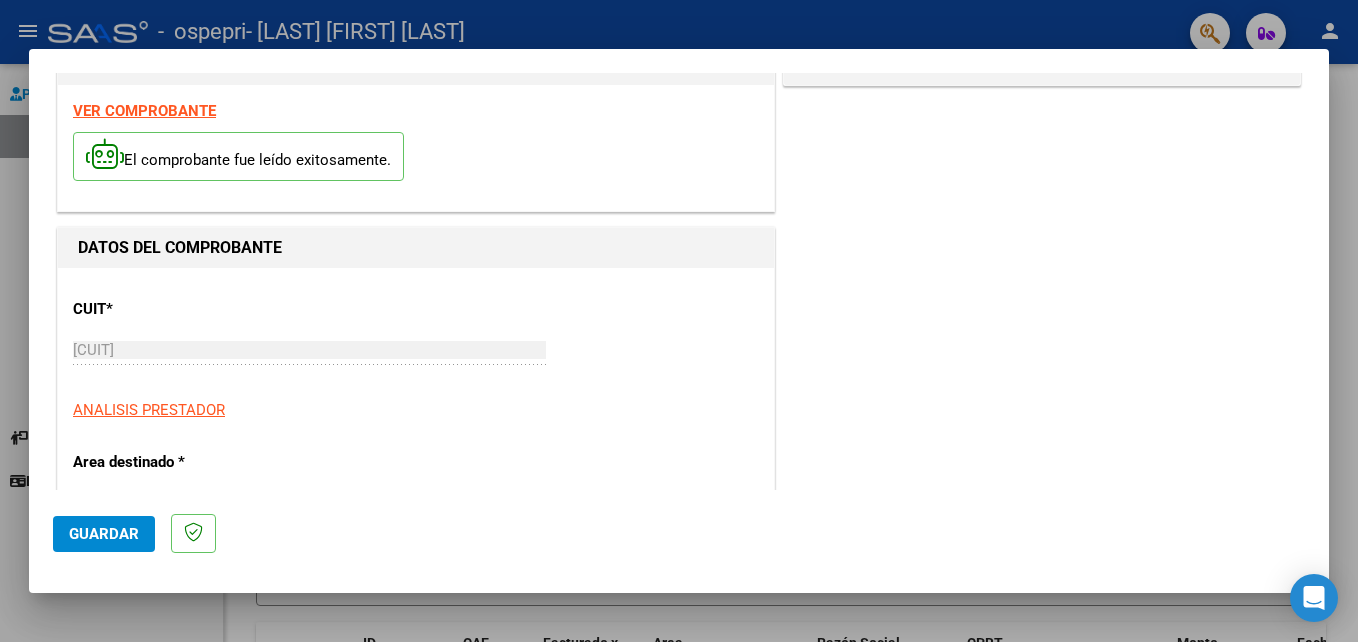 scroll, scrollTop: 0, scrollLeft: 0, axis: both 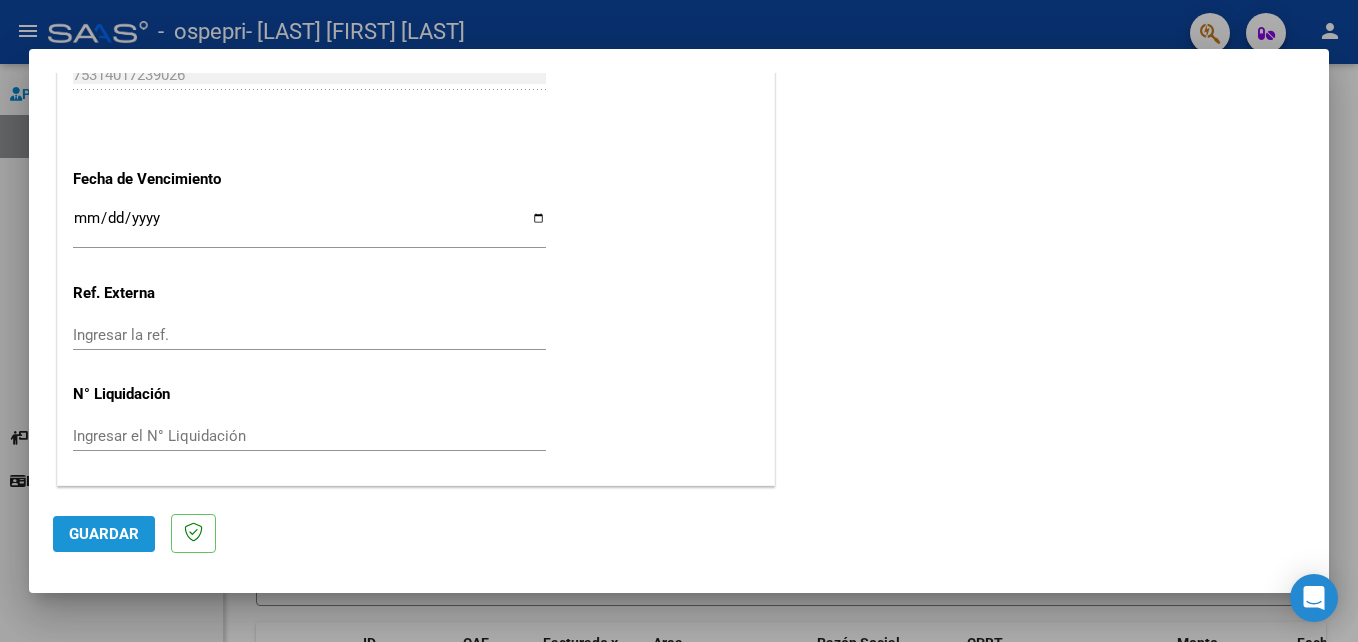 click on "Guardar" 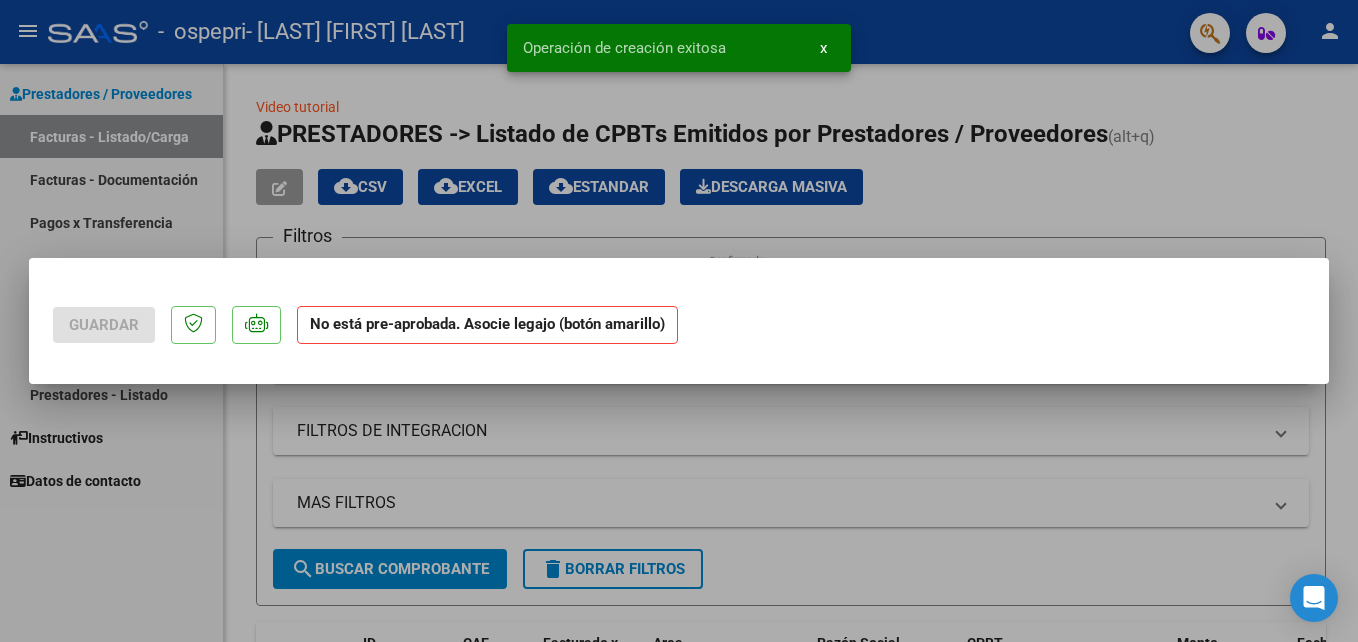 scroll, scrollTop: 0, scrollLeft: 0, axis: both 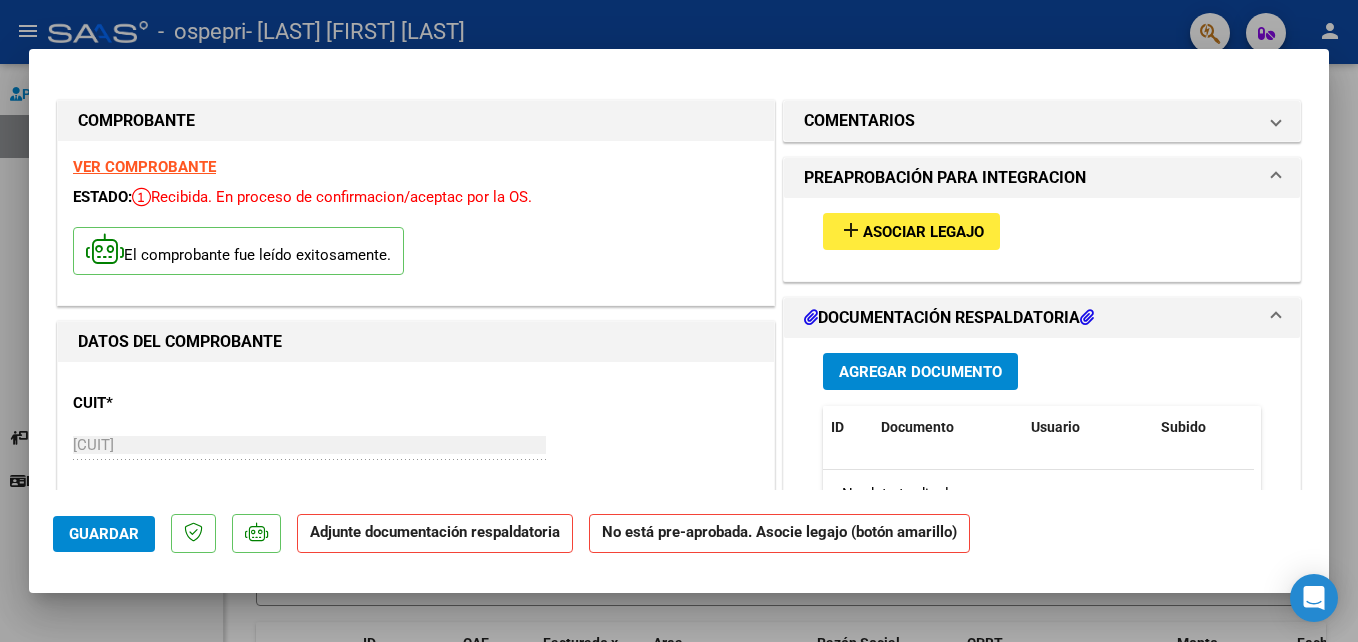 click on "Asociar Legajo" at bounding box center [923, 232] 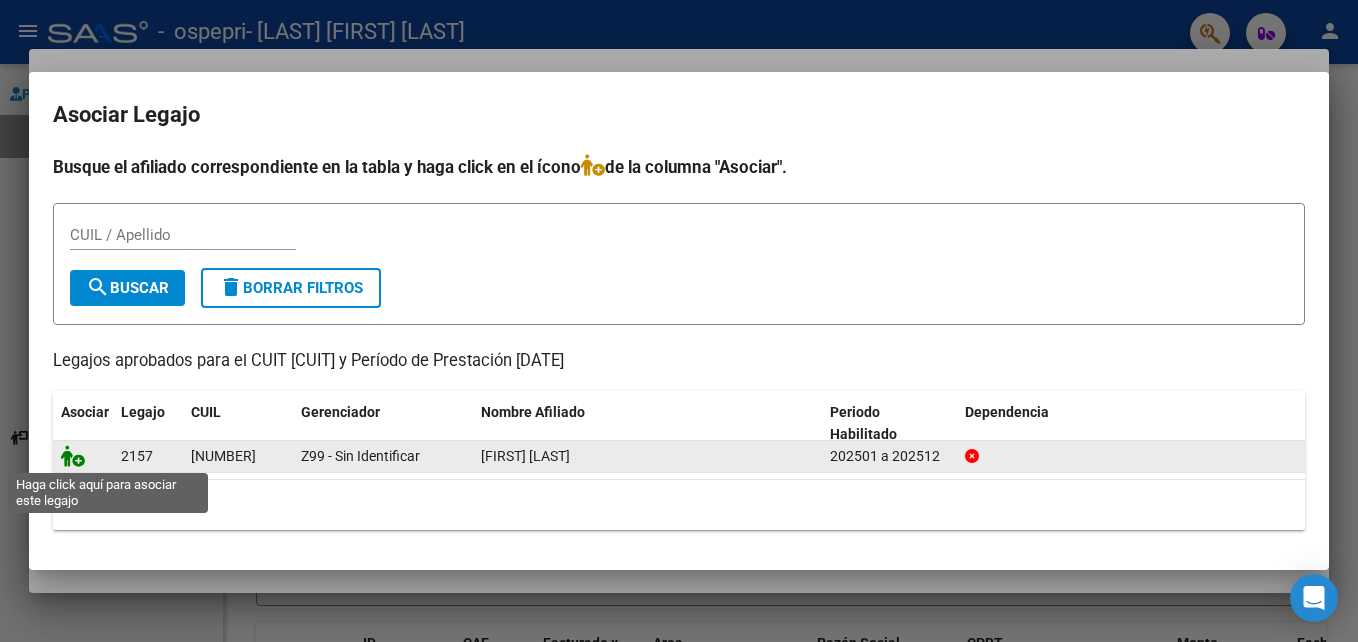 click 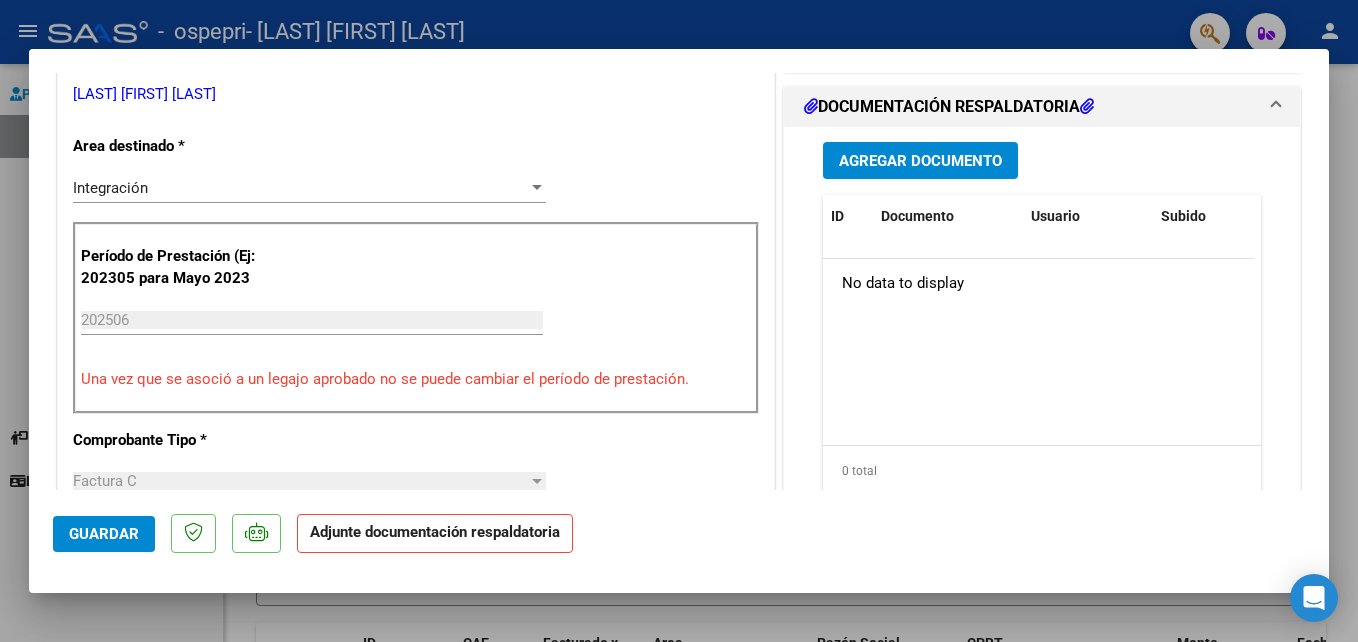 scroll, scrollTop: 438, scrollLeft: 0, axis: vertical 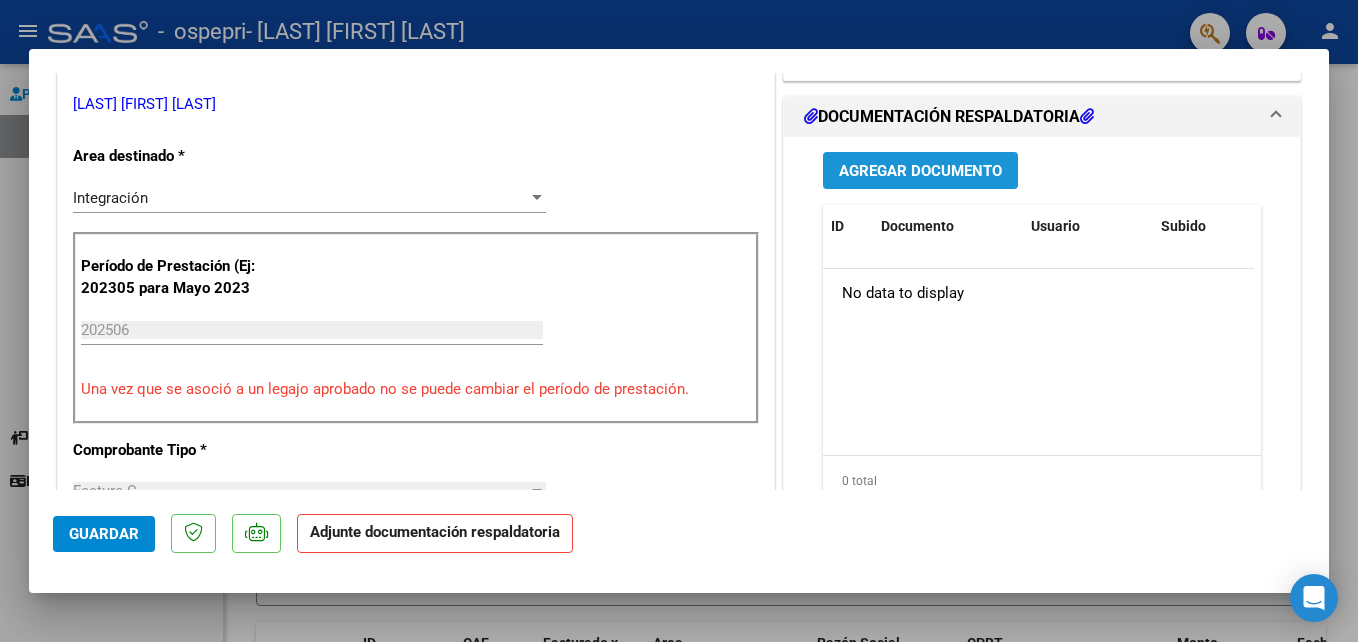 click on "Agregar Documento" at bounding box center [920, 171] 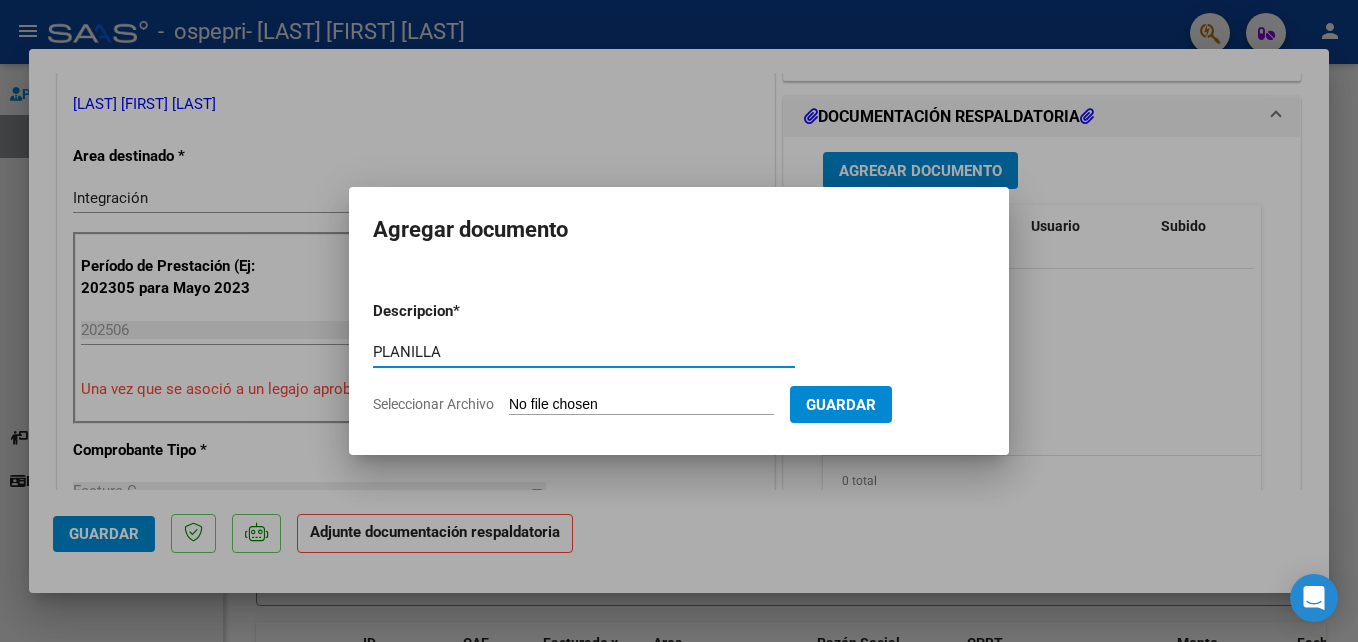 type on "PLANILLA" 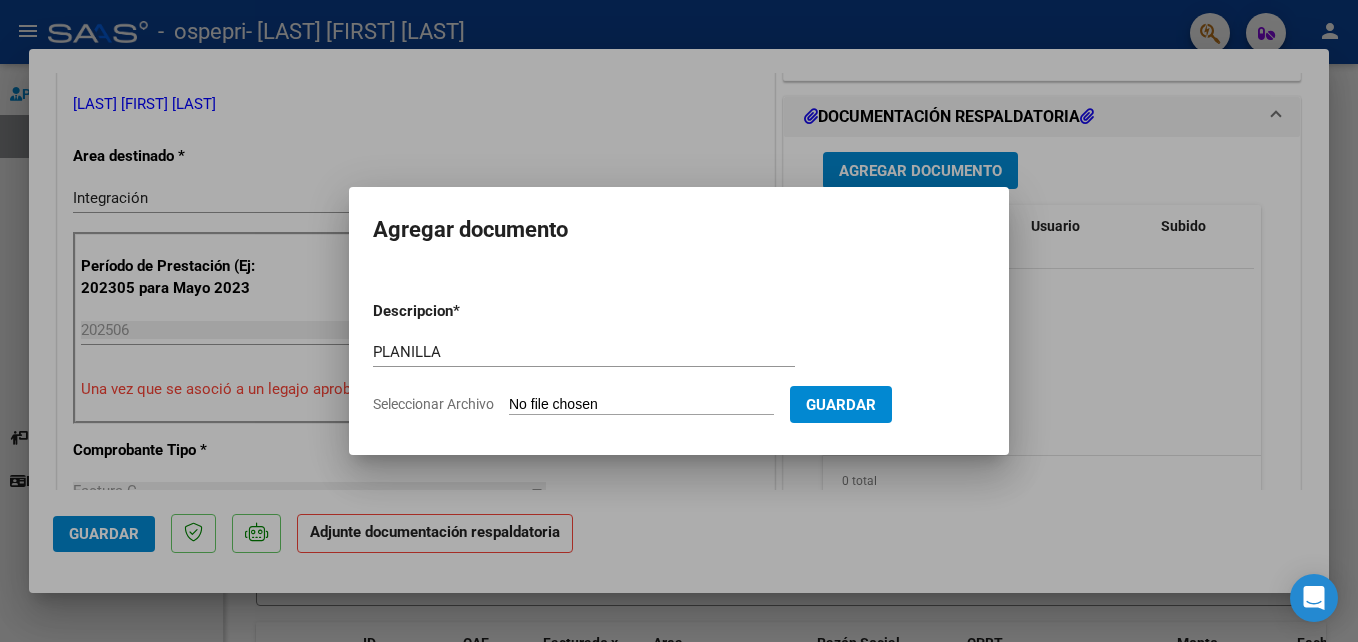 click on "Seleccionar Archivo" 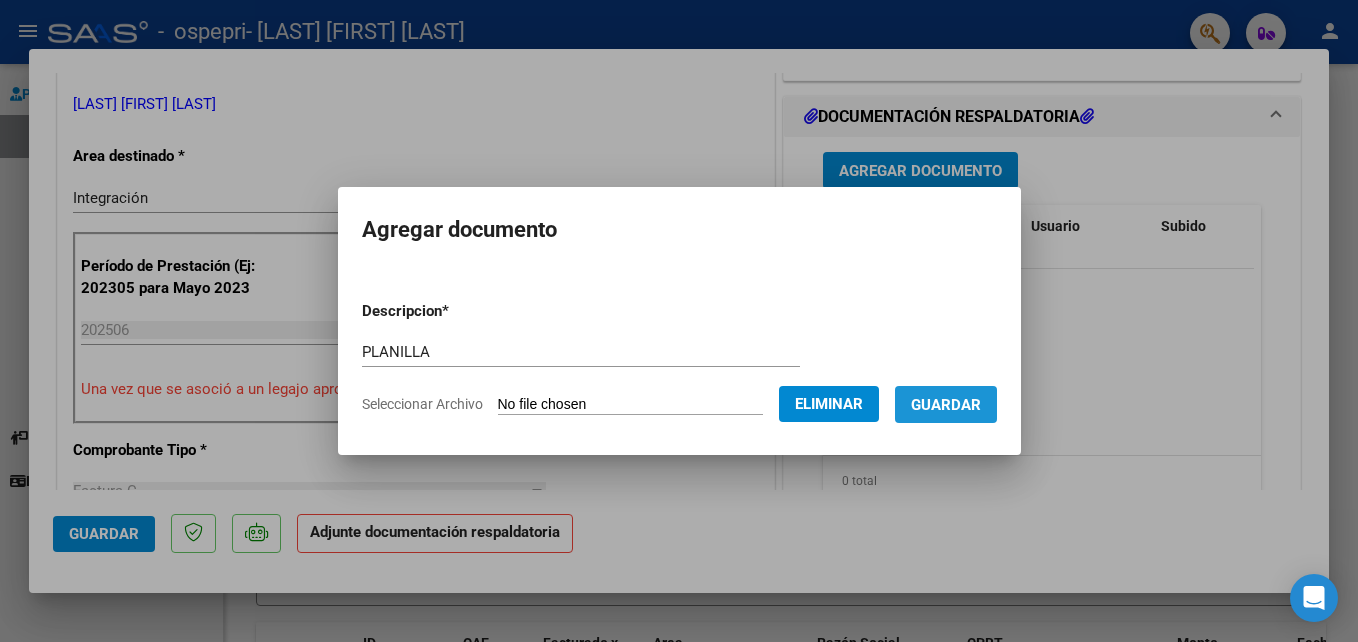 click on "Guardar" at bounding box center (946, 405) 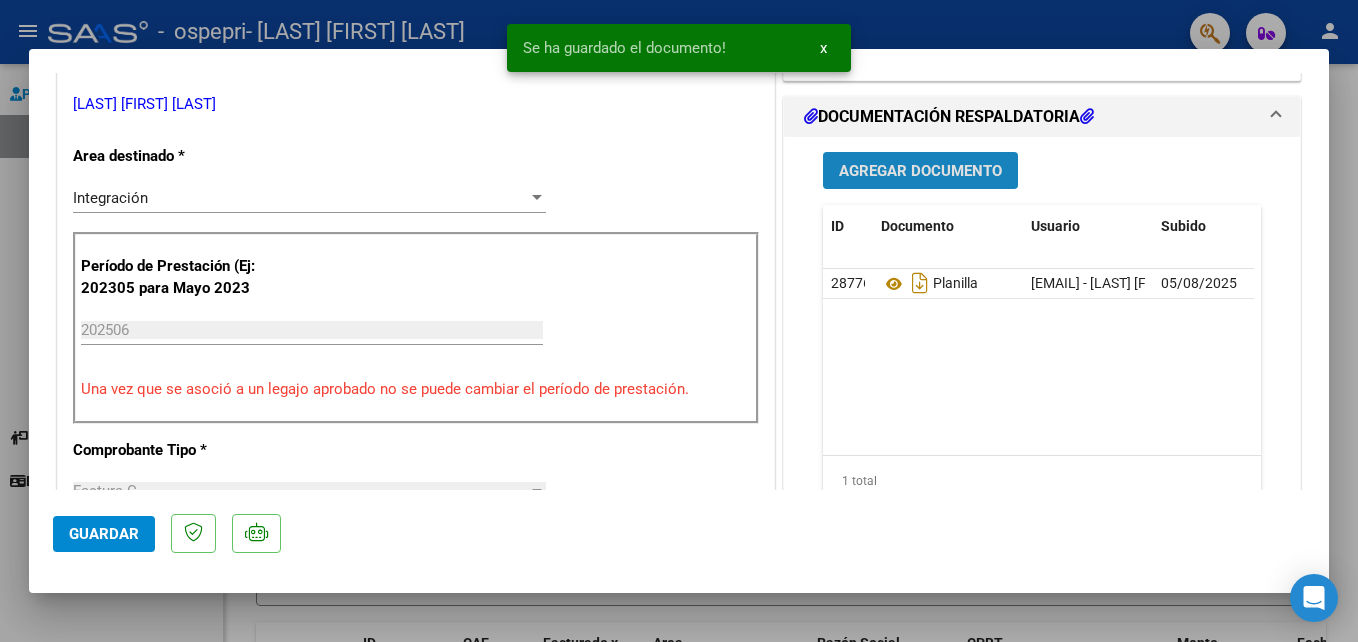 click on "Agregar Documento" at bounding box center (920, 171) 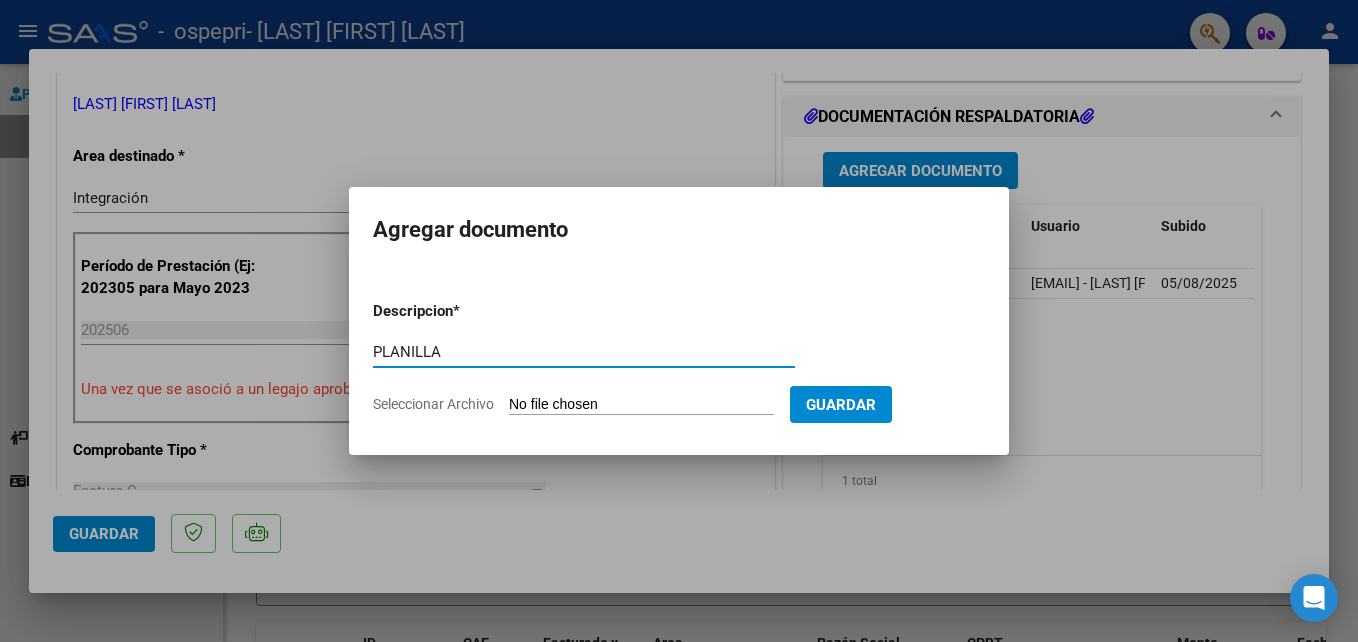 type on "PLANILLA" 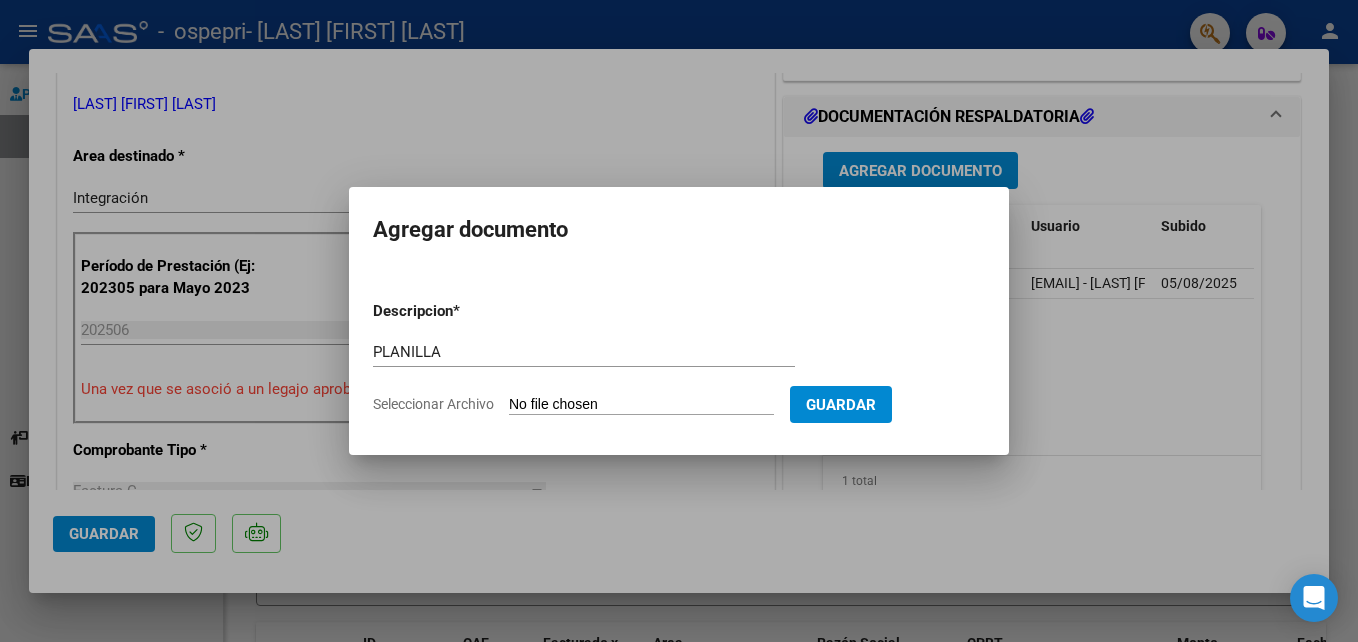 click on "Seleccionar Archivo" 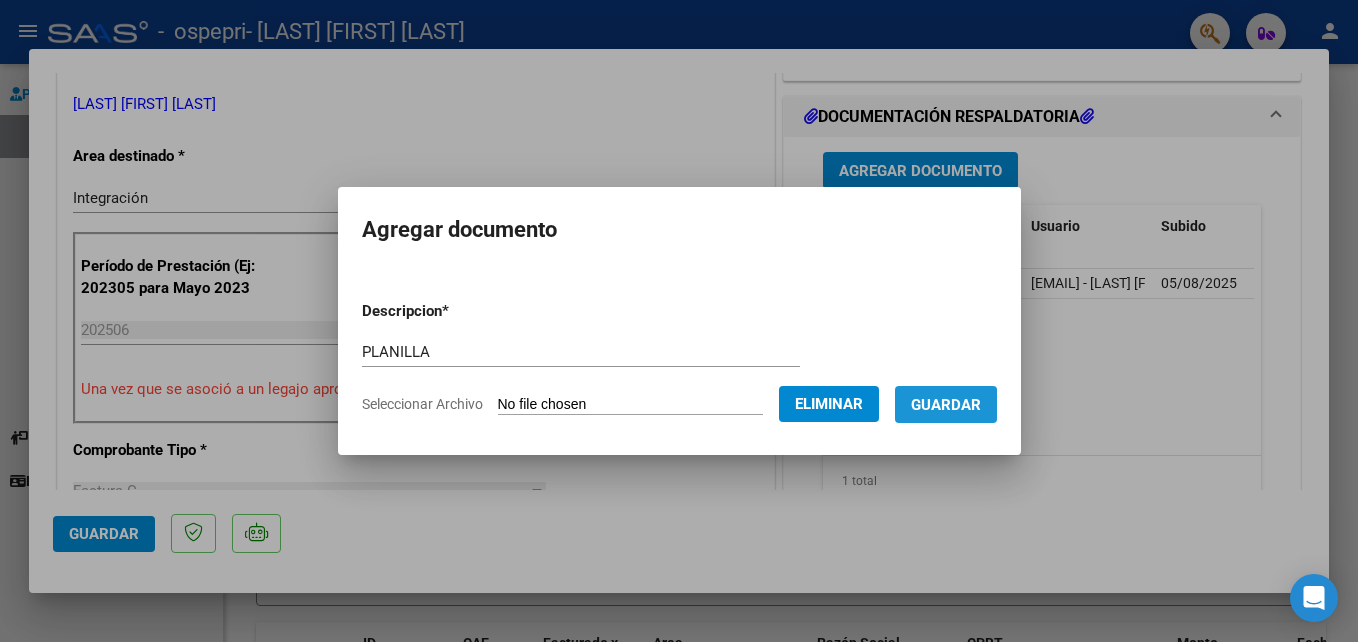 click on "Guardar" at bounding box center (946, 405) 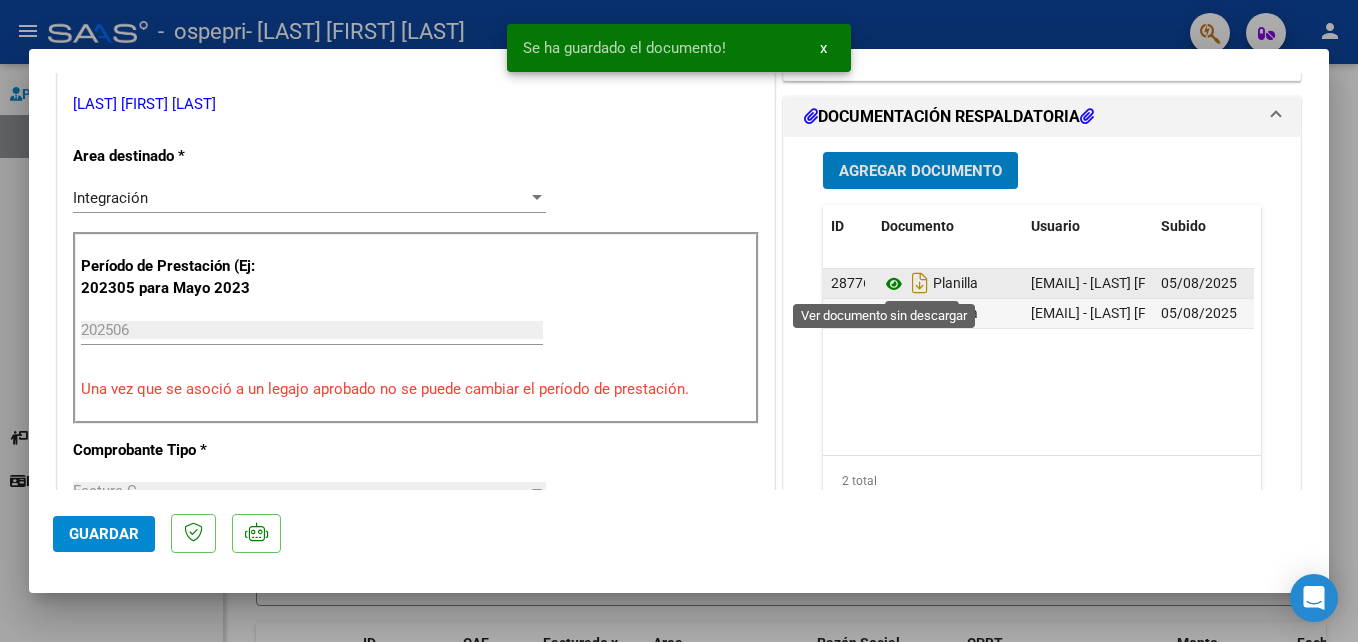click 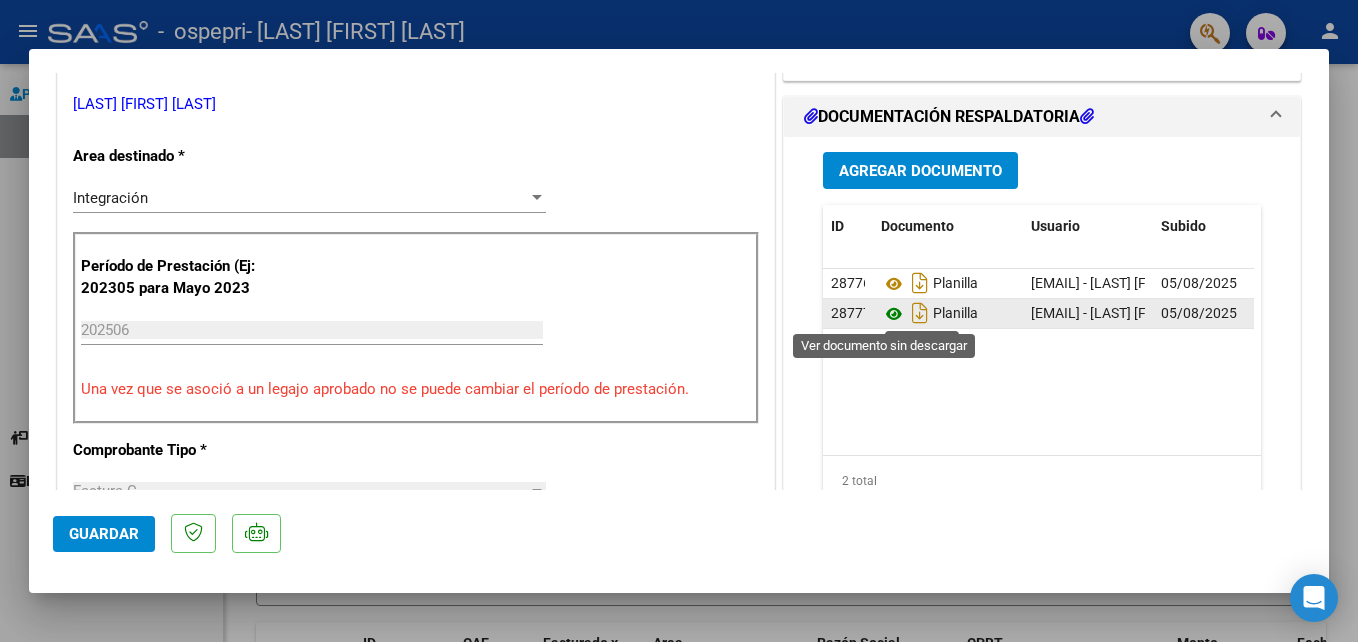 click 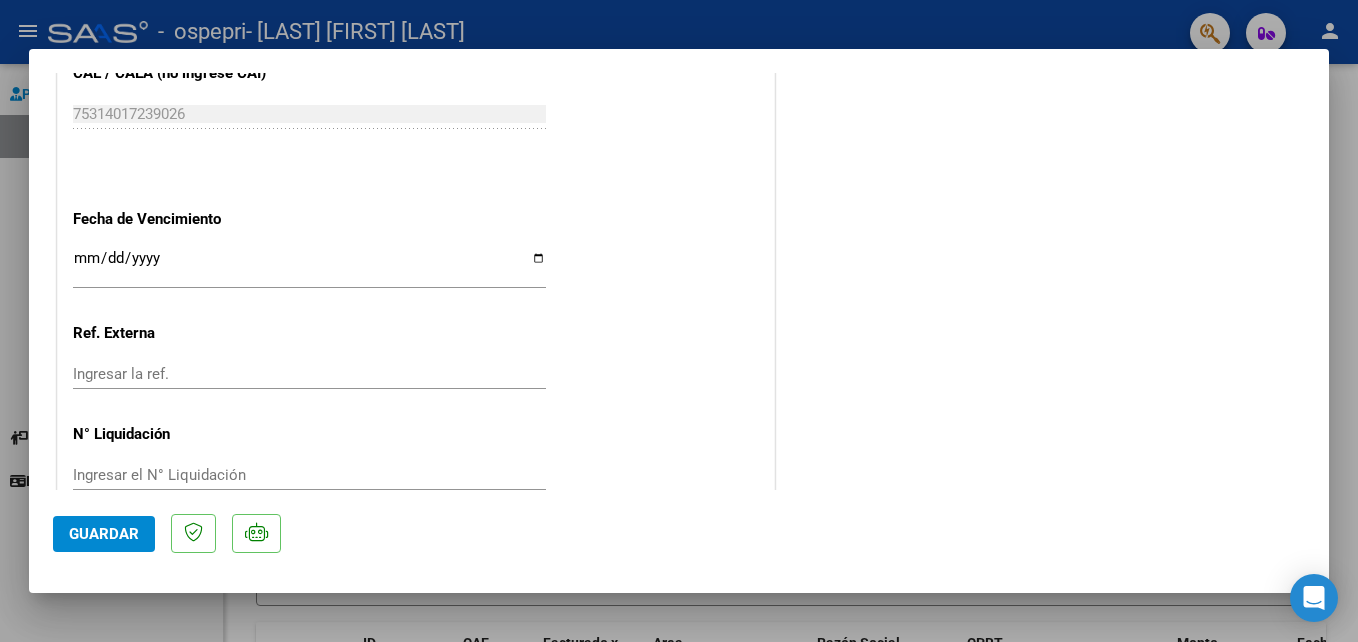 scroll, scrollTop: 1373, scrollLeft: 0, axis: vertical 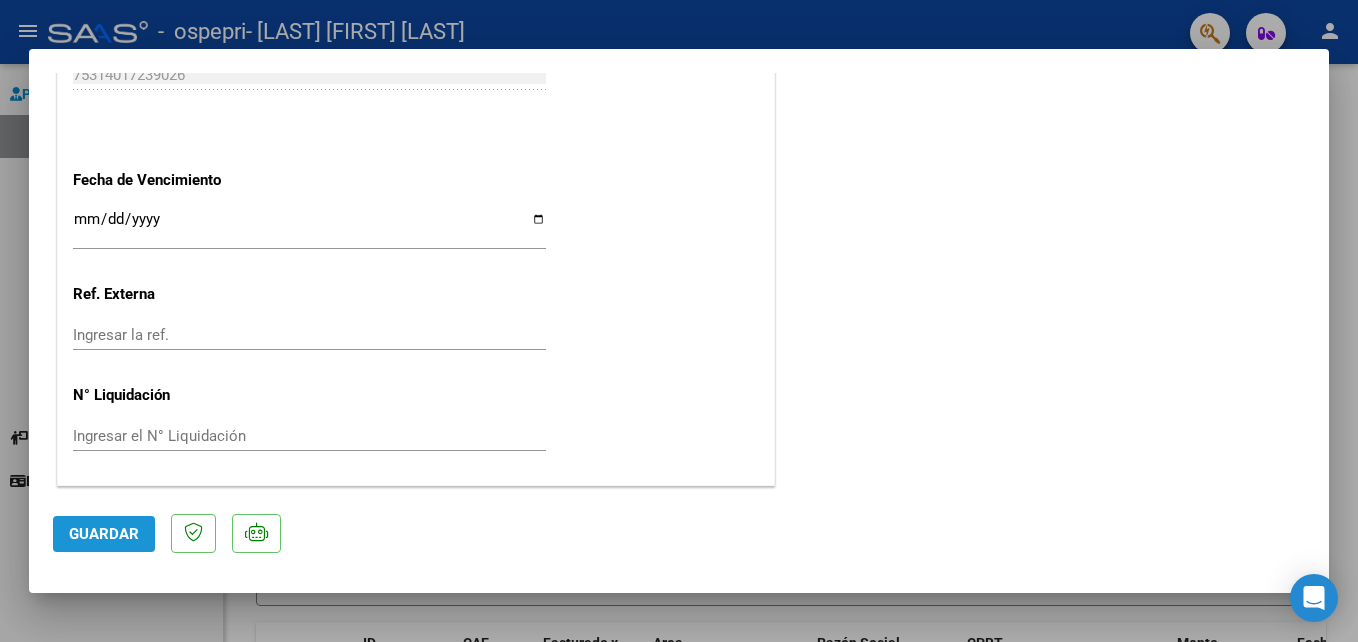 click on "Guardar" 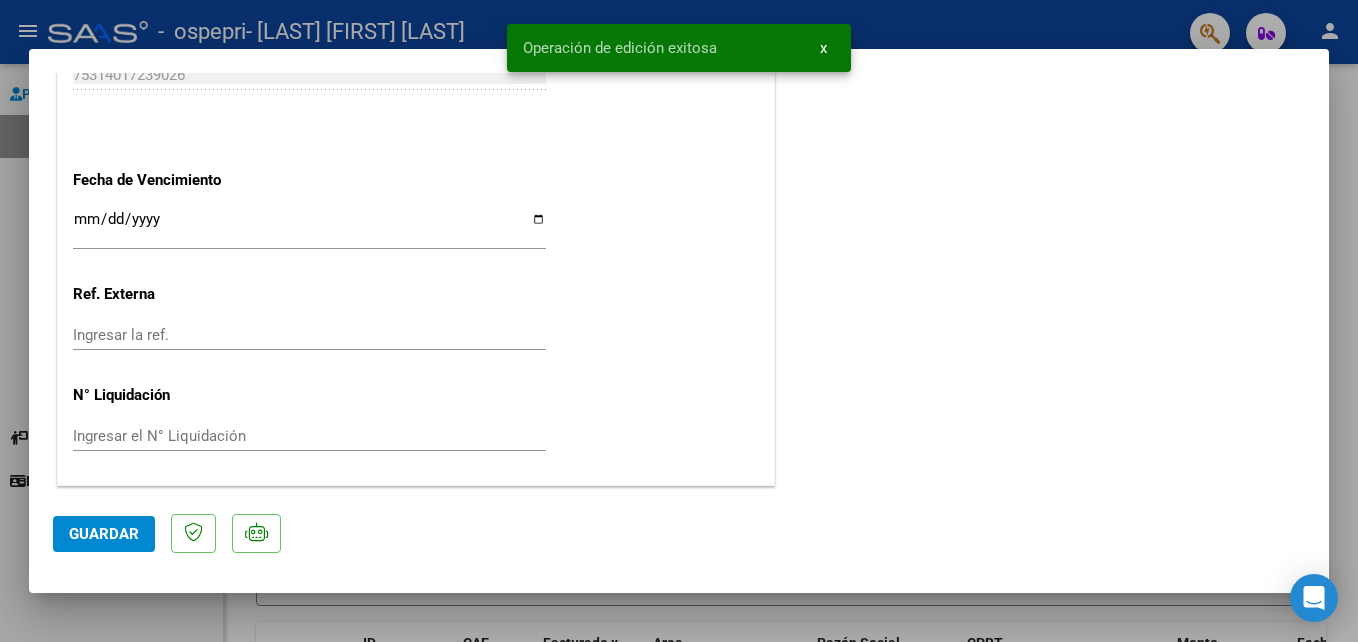 click at bounding box center [679, 321] 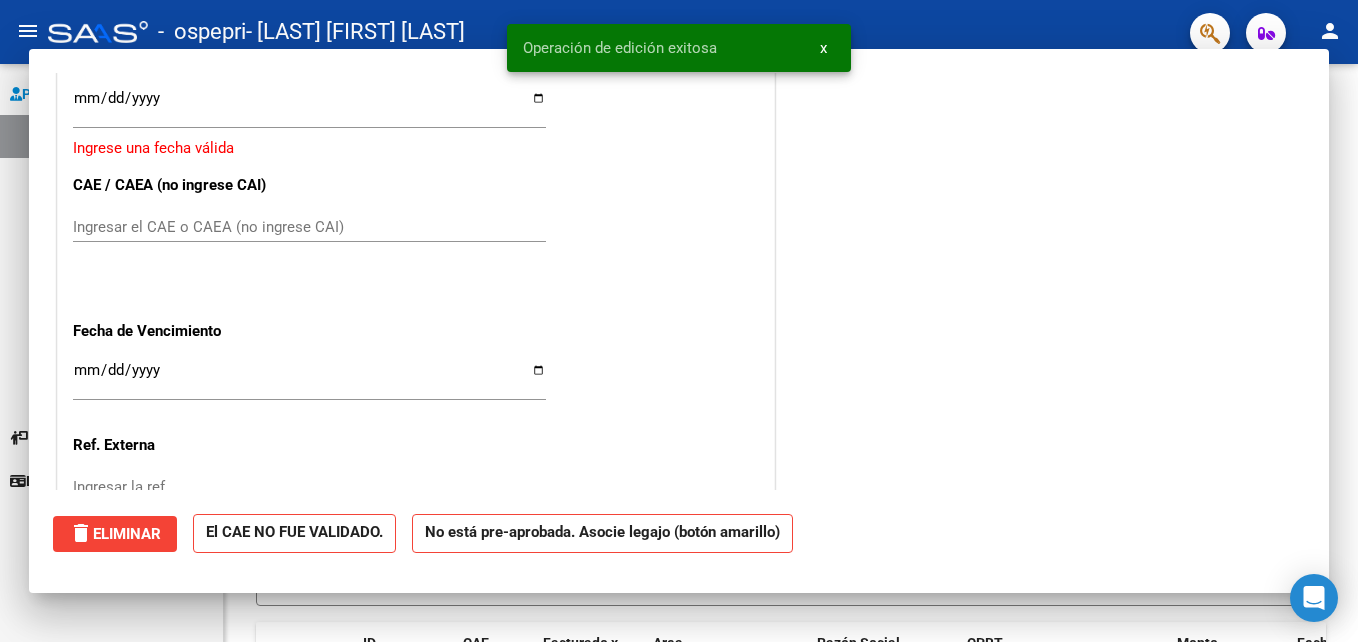 scroll, scrollTop: 0, scrollLeft: 0, axis: both 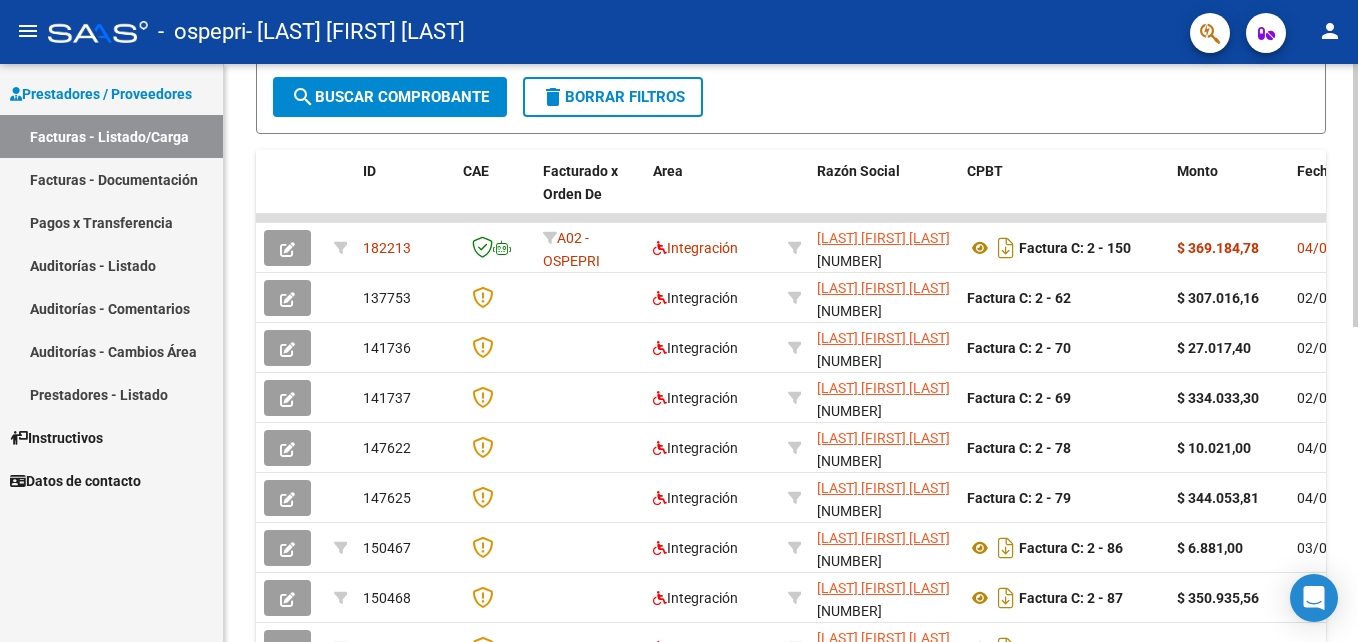 click on "Video tutorial   PRESTADORES -> Listado de CPBTs Emitidos por Prestadores / Proveedores (alt+q)   Cargar Comprobante
cloud_download  CSV  cloud_download  EXCEL  cloud_download  Estandar   Descarga Masiva
Filtros Id Area Area Todos Confirmado   Mostrar totalizadores   FILTROS DEL COMPROBANTE  Comprobante Tipo Comprobante Tipo Start date – End date Fec. Comprobante Desde / Hasta Días Emisión Desde(cant. días) Días Emisión Hasta(cant. días) CUIT / Razón Social Pto. Venta Nro. Comprobante Código SSS CAE Válido CAE Válido Todos Cargado Módulo Hosp. Todos Tiene facturacion Apócrifa Hospital Refes  FILTROS DE INTEGRACION  Período De Prestación Campos del Archivo de Rendición Devuelto x SSS (dr_envio) Todos Rendido x SSS (dr_envio) Tipo de Registro Tipo de Registro Período Presentación Período Presentación Campos del Legajo Asociado (preaprobación) Afiliado Legajo (cuil/nombre) Todos Solo facturas preaprobadas  MAS FILTROS  Todos Con Doc. Respaldatoria Todos Con Trazabilidad Todos – – 1" 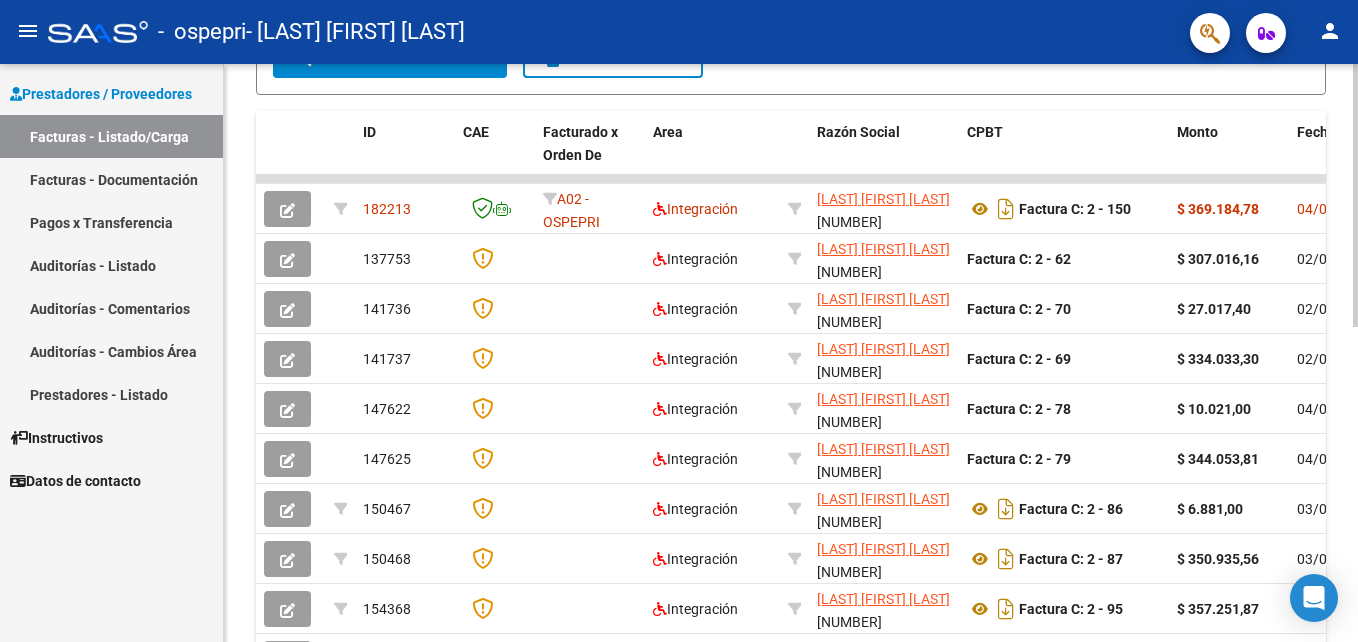 scroll, scrollTop: 525, scrollLeft: 0, axis: vertical 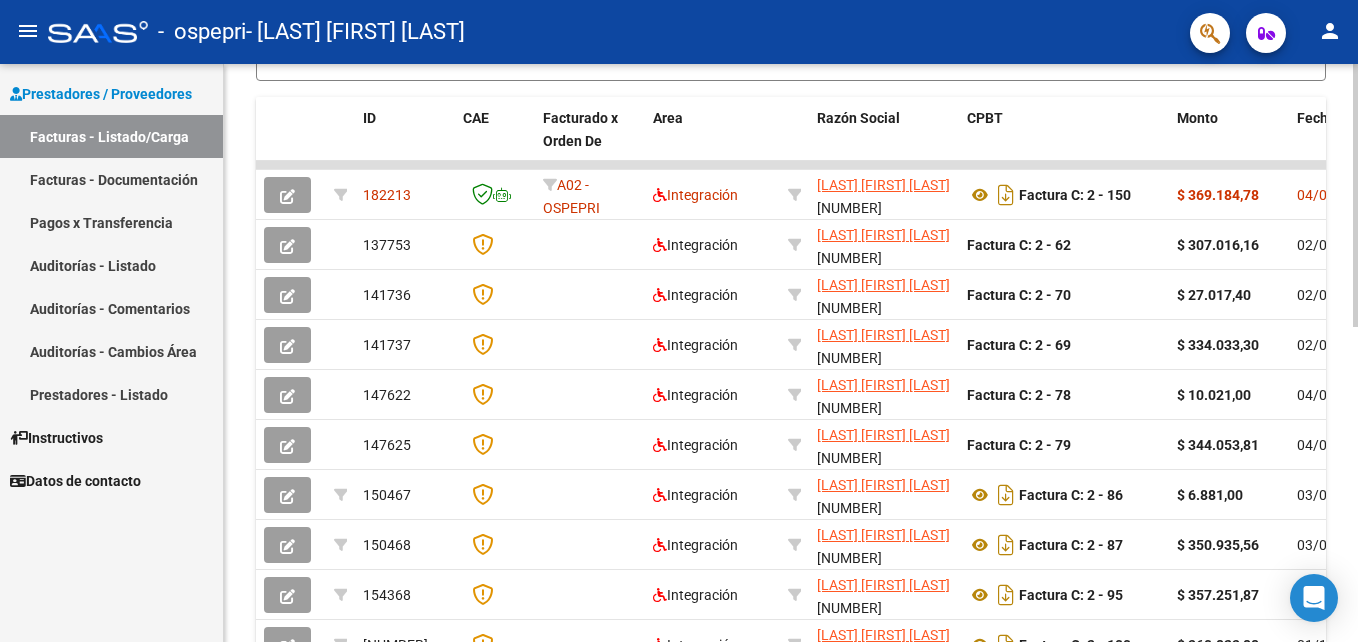 click on "Video tutorial   PRESTADORES -> Listado de CPBTs Emitidos por Prestadores / Proveedores (alt+q)   Cargar Comprobante
cloud_download  CSV  cloud_download  EXCEL  cloud_download  Estandar   Descarga Masiva
Filtros Id Area Area Todos Confirmado   Mostrar totalizadores   FILTROS DEL COMPROBANTE  Comprobante Tipo Comprobante Tipo Start date – End date Fec. Comprobante Desde / Hasta Días Emisión Desde(cant. días) Días Emisión Hasta(cant. días) CUIT / Razón Social Pto. Venta Nro. Comprobante Código SSS CAE Válido CAE Válido Todos Cargado Módulo Hosp. Todos Tiene facturacion Apócrifa Hospital Refes  FILTROS DE INTEGRACION  Período De Prestación Campos del Archivo de Rendición Devuelto x SSS (dr_envio) Todos Rendido x SSS (dr_envio) Tipo de Registro Tipo de Registro Período Presentación Período Presentación Campos del Legajo Asociado (preaprobación) Afiliado Legajo (cuil/nombre) Todos Solo facturas preaprobadas  MAS FILTROS  Todos Con Doc. Respaldatoria Todos Con Trazabilidad Todos – – 1" 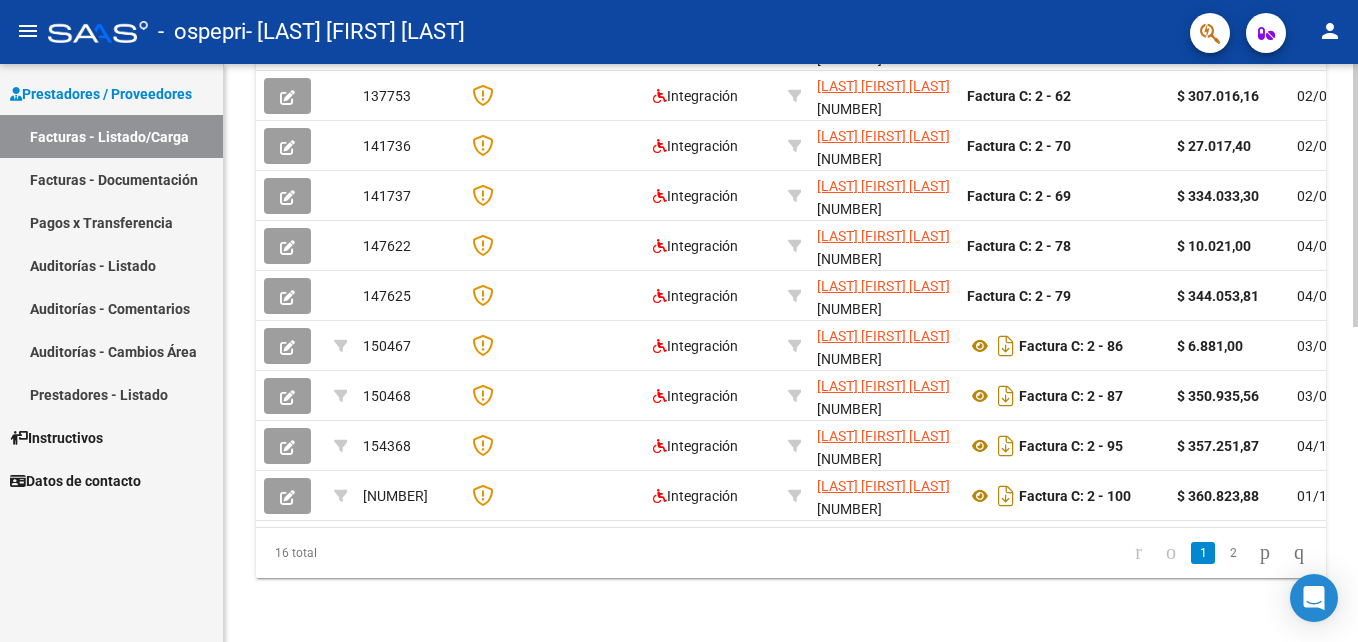 click on "menu -   ospepri   - [LAST] [FIRST] [LAST] person    Prestadores / Proveedores Facturas - Listado/Carga Facturas - Documentación Pagos x Transferencia Auditorías - Listado Auditorías - Comentarios Auditorías - Cambios Área Prestadores - Listado    Instructivos    Datos de contacto  Video tutorial   PRESTADORES -> Listado de CPBTs Emitidos por Prestadores / Proveedores (alt+q)   Cargar Comprobante
cloud_download  CSV  cloud_download  EXCEL  cloud_download  Estandar   Descarga Masiva
Filtros Id Area Area Todos Confirmado   Mostrar totalizadores   FILTROS DEL COMPROBANTE  Comprobante Tipo Comprobante Tipo Start date – End date Fec. Comprobante Desde / Hasta Días Emisión Desde(cant. días) Días Emisión Hasta(cant. días) CUIT / Razón Social Pto. Venta Nro. Comprobante Código SSS CAE Válido CAE Válido Todos Cargado Módulo Hosp. Todos Tiene facturacion Apócrifa Hospital Refes  FILTROS DE INTEGRACION  Período De Prestación Todos Rendido x SSS (dr_envio) Tipo de Registro" at bounding box center [679, 321] 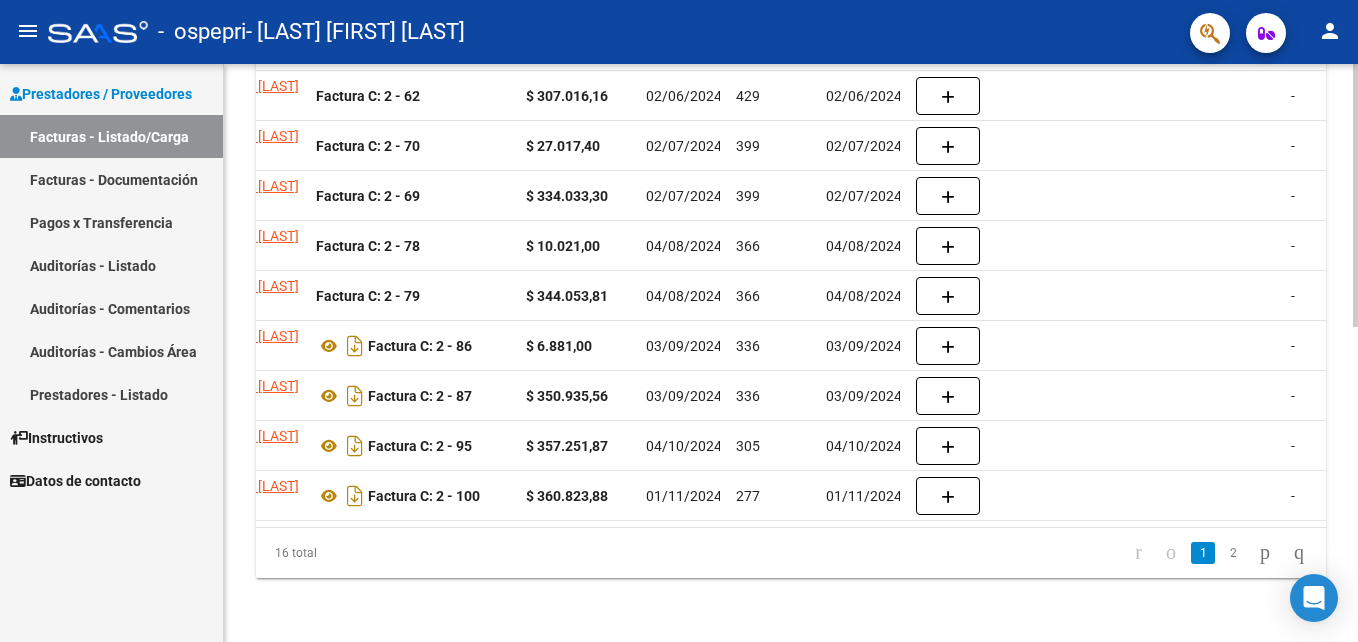 scroll, scrollTop: 0, scrollLeft: 626, axis: horizontal 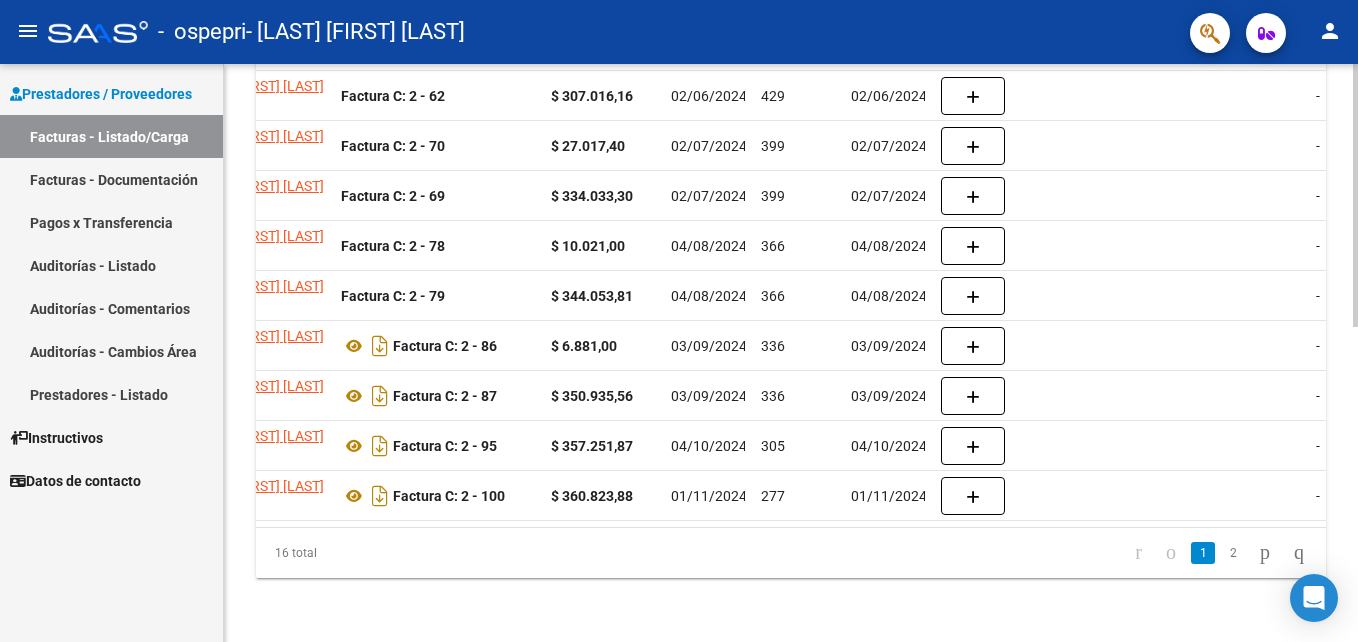 click on "Video tutorial   PRESTADORES -> Listado de CPBTs Emitidos por Prestadores / Proveedores (alt+q)   Cargar Comprobante
cloud_download  CSV  cloud_download  EXCEL  cloud_download  Estandar   Descarga Masiva
Filtros Id Area Area Todos Confirmado   Mostrar totalizadores   FILTROS DEL COMPROBANTE  Comprobante Tipo Comprobante Tipo Start date – End date Fec. Comprobante Desde / Hasta Días Emisión Desde(cant. días) Días Emisión Hasta(cant. días) CUIT / Razón Social Pto. Venta Nro. Comprobante Código SSS CAE Válido CAE Válido Todos Cargado Módulo Hosp. Todos Tiene facturacion Apócrifa Hospital Refes  FILTROS DE INTEGRACION  Período De Prestación Campos del Archivo de Rendición Devuelto x SSS (dr_envio) Todos Rendido x SSS (dr_envio) Tipo de Registro Tipo de Registro Período Presentación Período Presentación Campos del Legajo Asociado (preaprobación) Afiliado Legajo (cuil/nombre) Todos Solo facturas preaprobadas  MAS FILTROS  Todos Con Doc. Respaldatoria Todos Con Trazabilidad Todos – – 1" 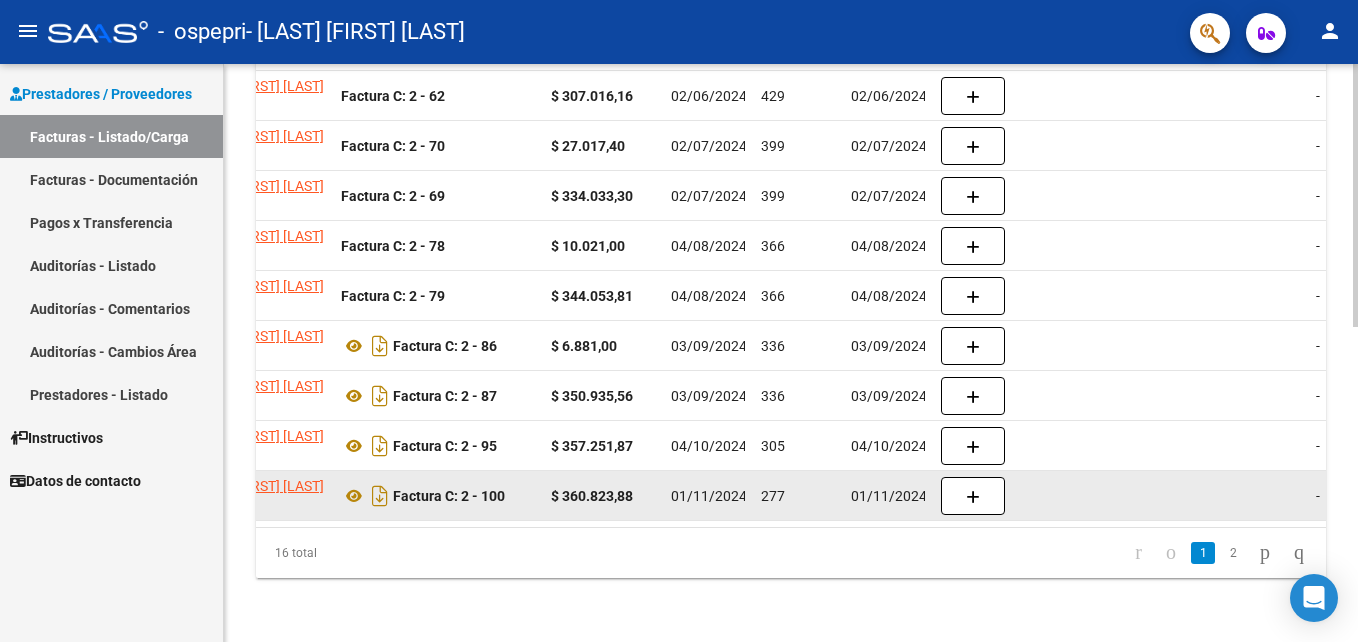scroll, scrollTop: 690, scrollLeft: 0, axis: vertical 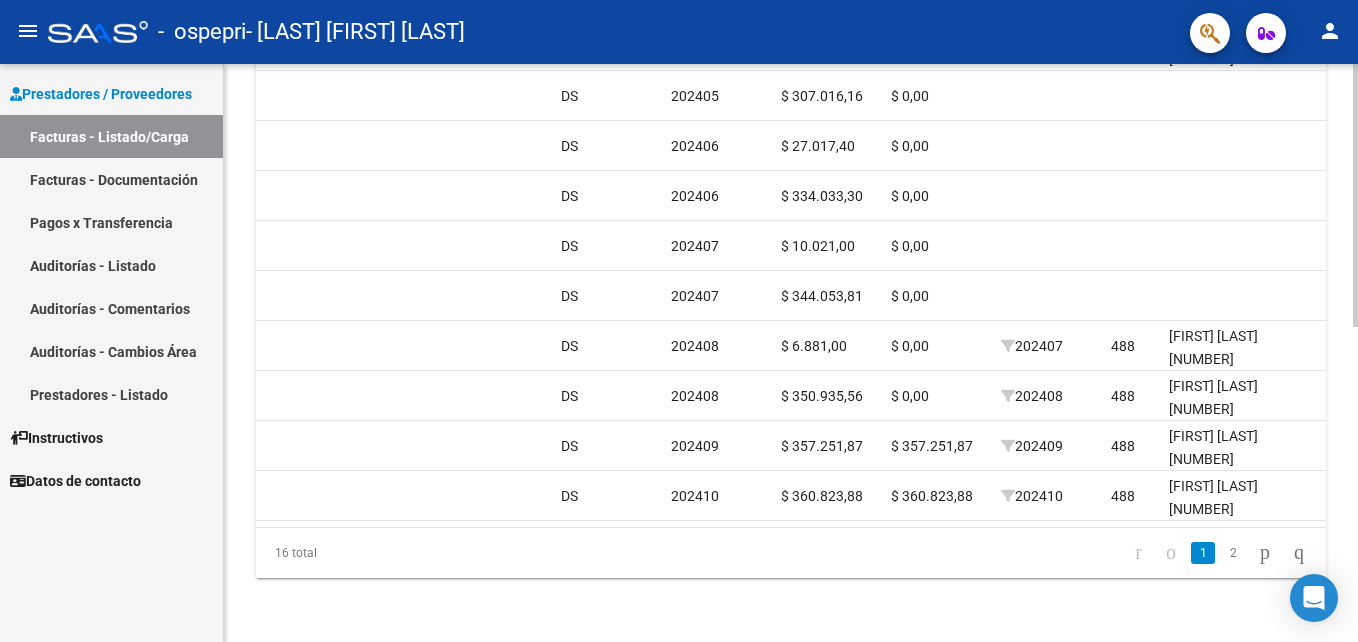 drag, startPoint x: 1357, startPoint y: 514, endPoint x: 1349, endPoint y: 342, distance: 172.18594 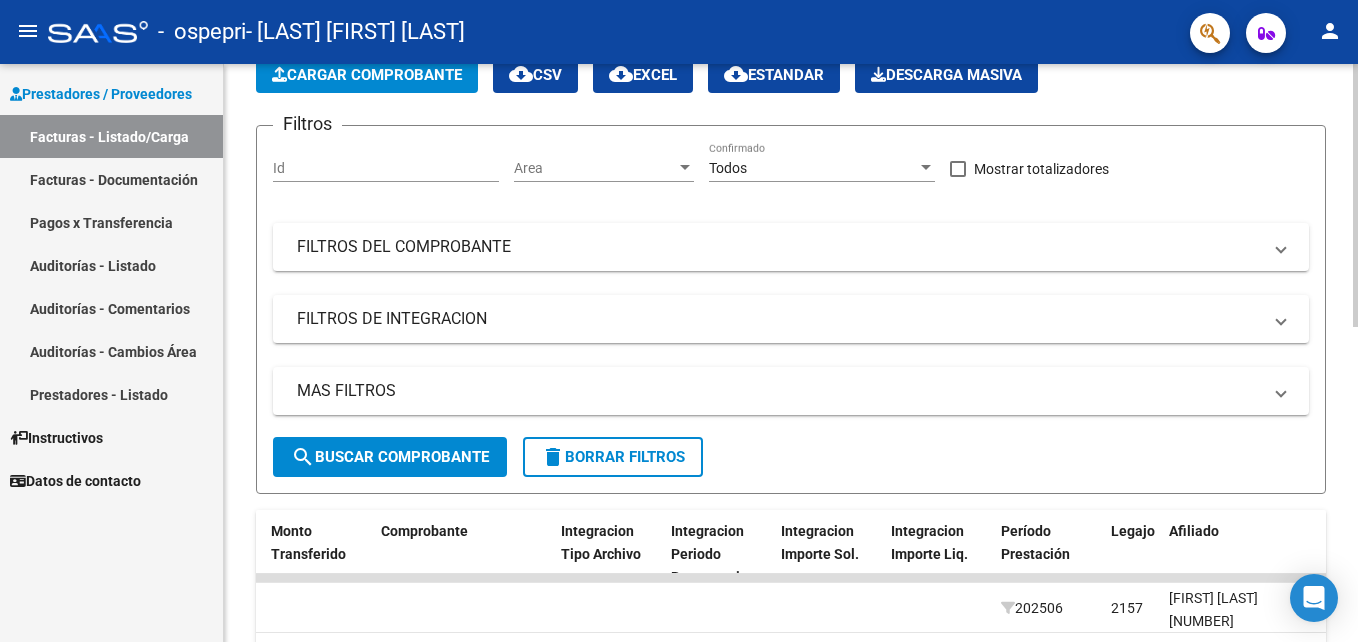 click 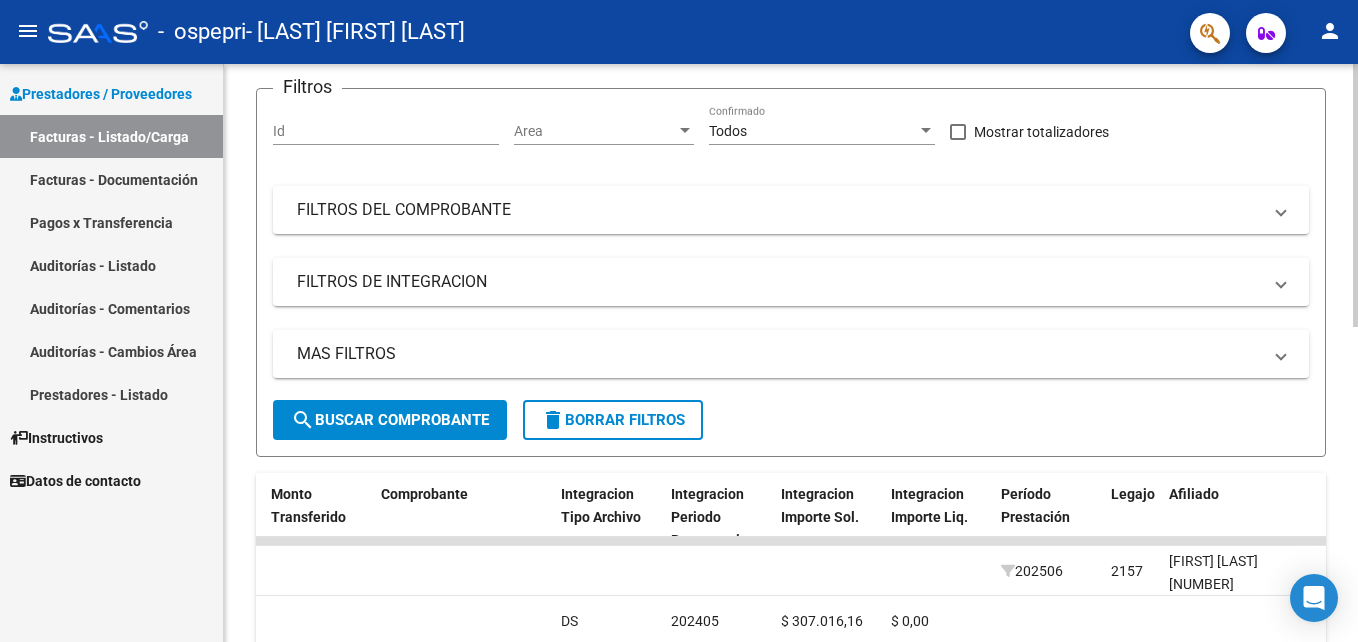 scroll, scrollTop: 0, scrollLeft: 0, axis: both 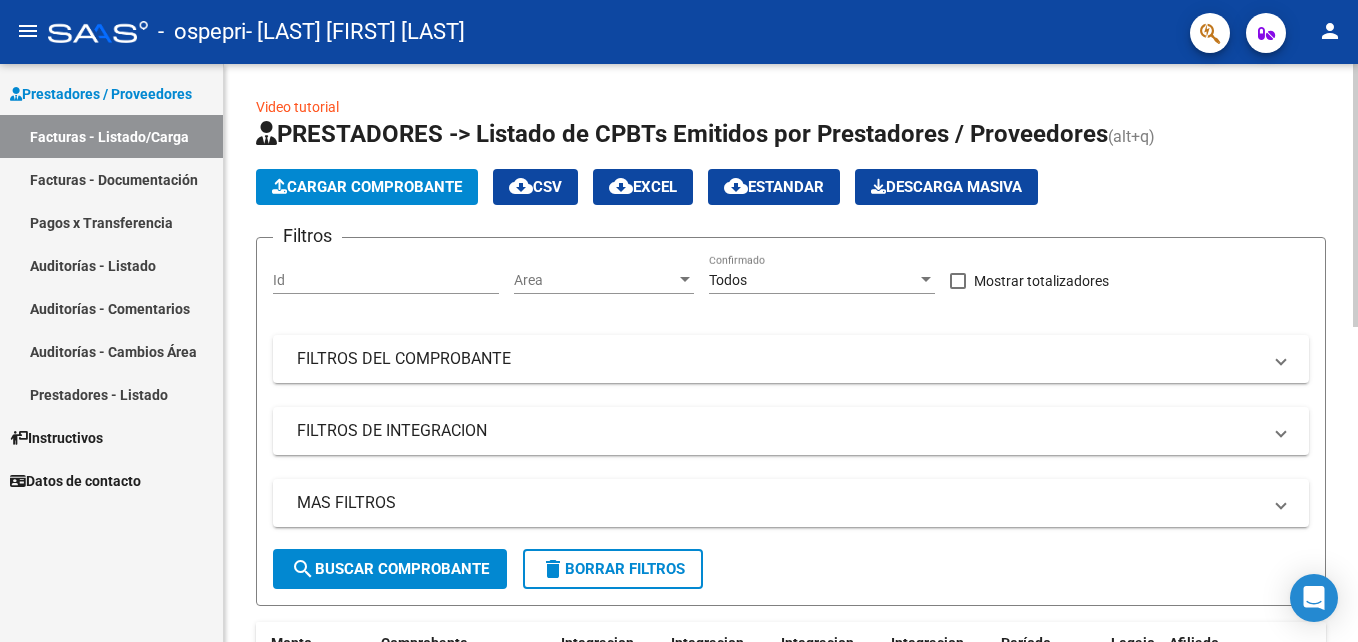 click on "menu -   ospepri   - [LAST] [FIRST] [LAST] person    Prestadores / Proveedores Facturas - Listado/Carga Facturas - Documentación Pagos x Transferencia Auditorías - Listado Auditorías - Comentarios Auditorías - Cambios Área Prestadores - Listado    Instructivos    Datos de contacto  Video tutorial   PRESTADORES -> Listado de CPBTs Emitidos por Prestadores / Proveedores (alt+q)   Cargar Comprobante
cloud_download  CSV  cloud_download  EXCEL  cloud_download  Estandar   Descarga Masiva
Filtros Id Area Area Todos Confirmado   Mostrar totalizadores   FILTROS DEL COMPROBANTE  Comprobante Tipo Comprobante Tipo Start date – End date Fec. Comprobante Desde / Hasta Días Emisión Desde(cant. días) Días Emisión Hasta(cant. días) CUIT / Razón Social Pto. Venta Nro. Comprobante Código SSS CAE Válido CAE Válido Todos Cargado Módulo Hosp. Todos Tiene facturacion Apócrifa Hospital Refes  FILTROS DE INTEGRACION  Período De Prestación Todos Rendido x SSS (dr_envio) Tipo de Registro" at bounding box center (679, 321) 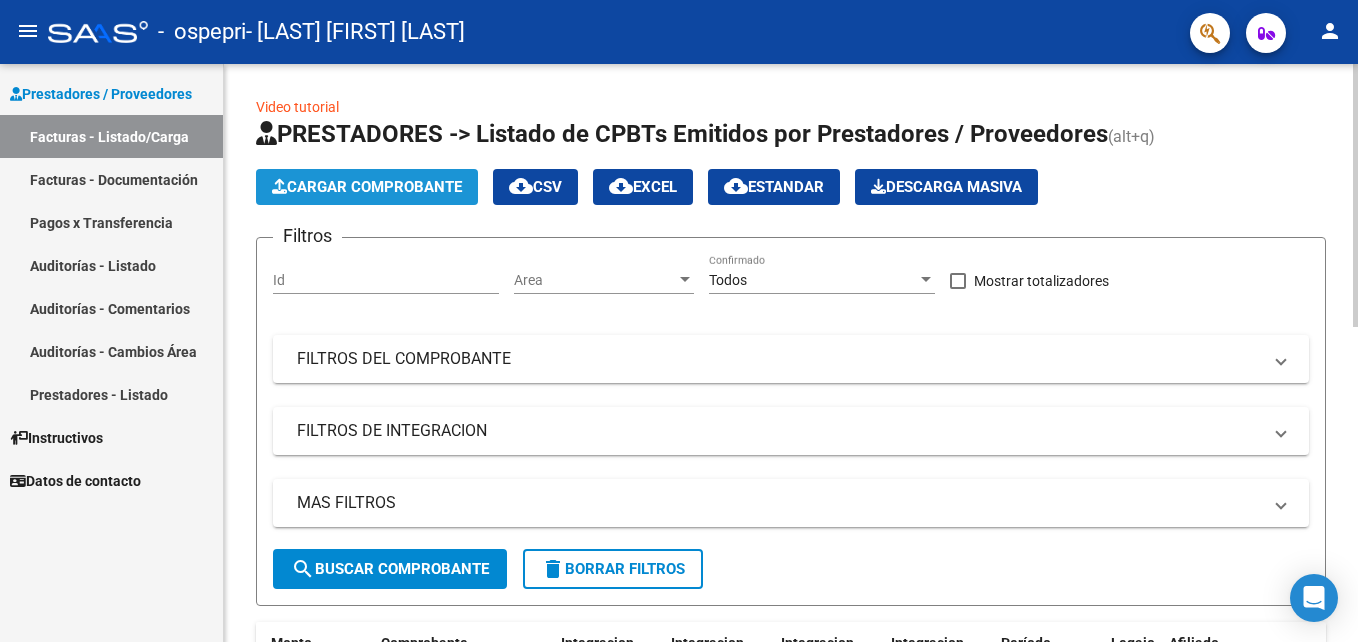click on "Cargar Comprobante" 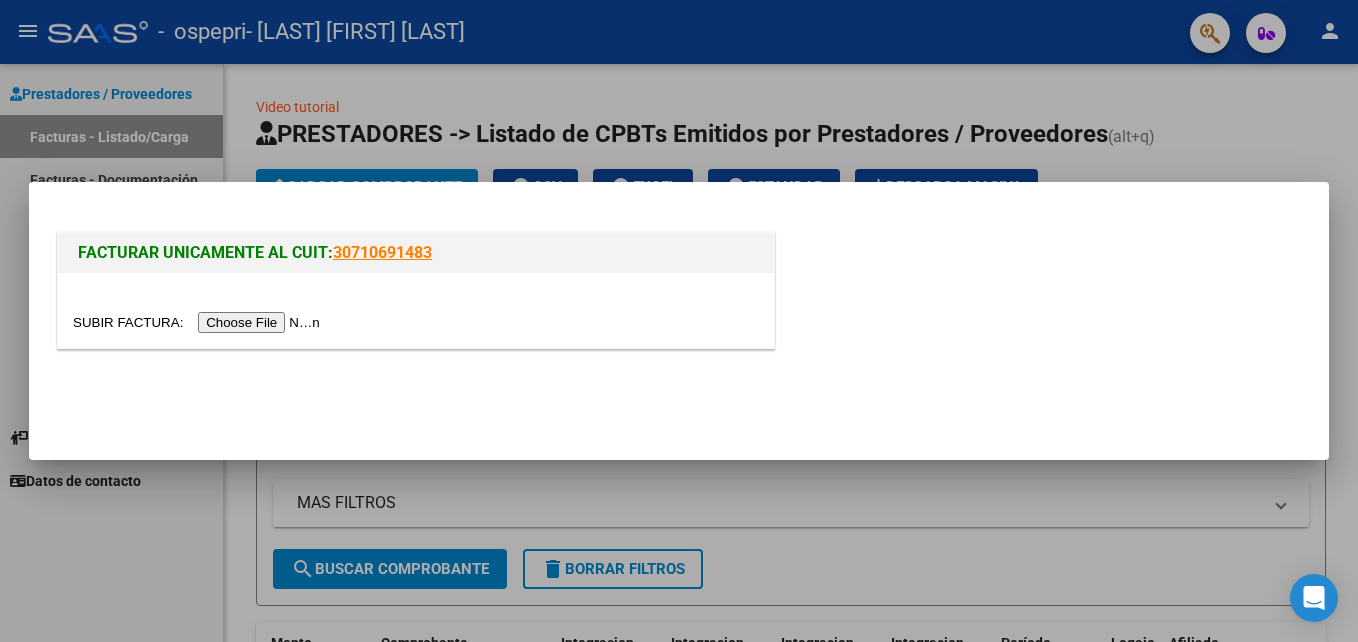 click at bounding box center [199, 322] 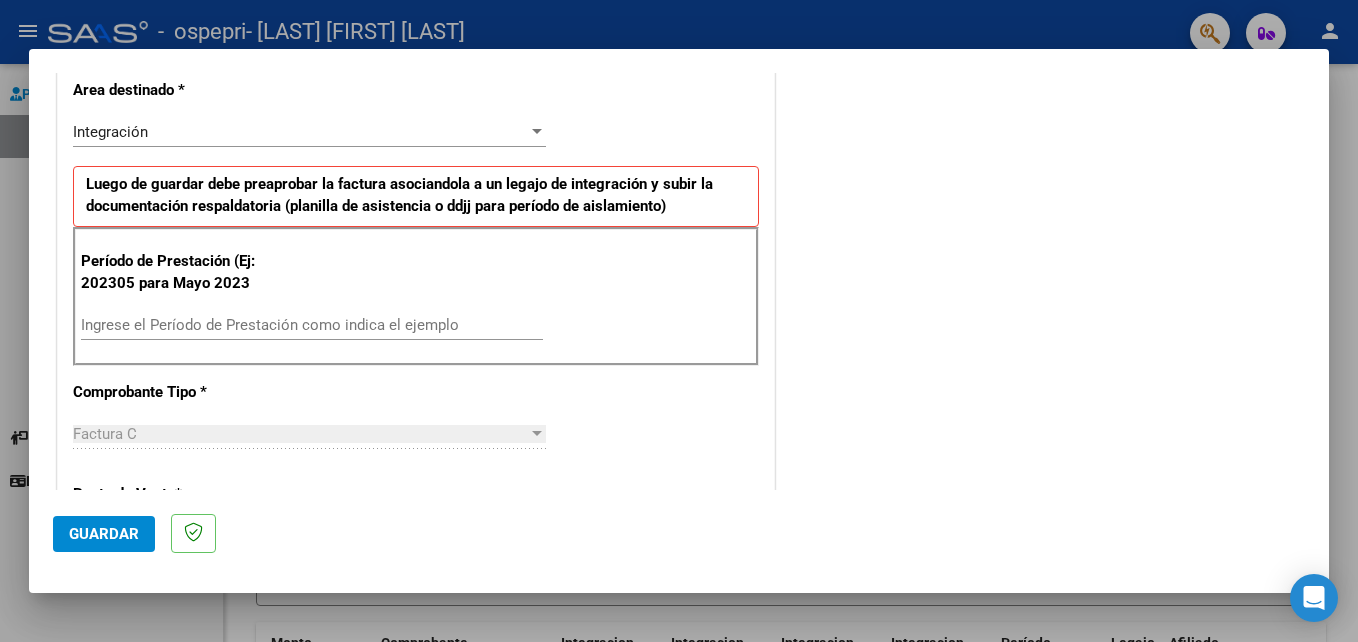 scroll, scrollTop: 432, scrollLeft: 0, axis: vertical 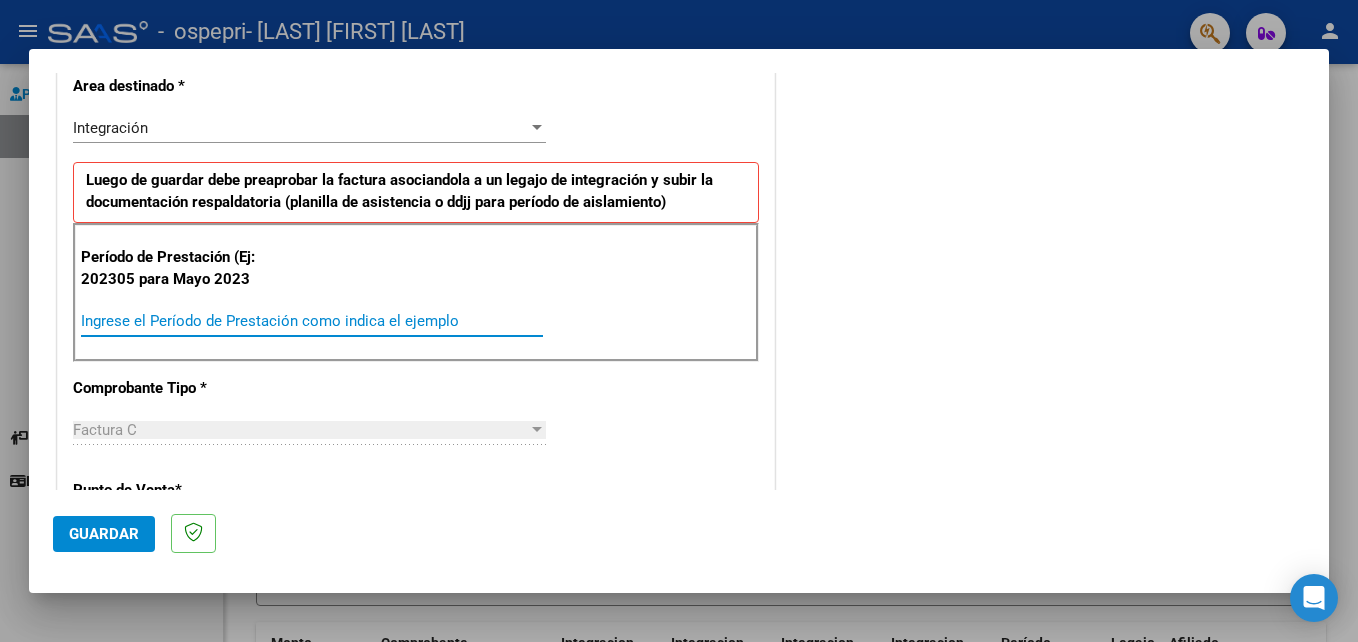 click on "Ingrese el Período de Prestación como indica el ejemplo" at bounding box center (312, 321) 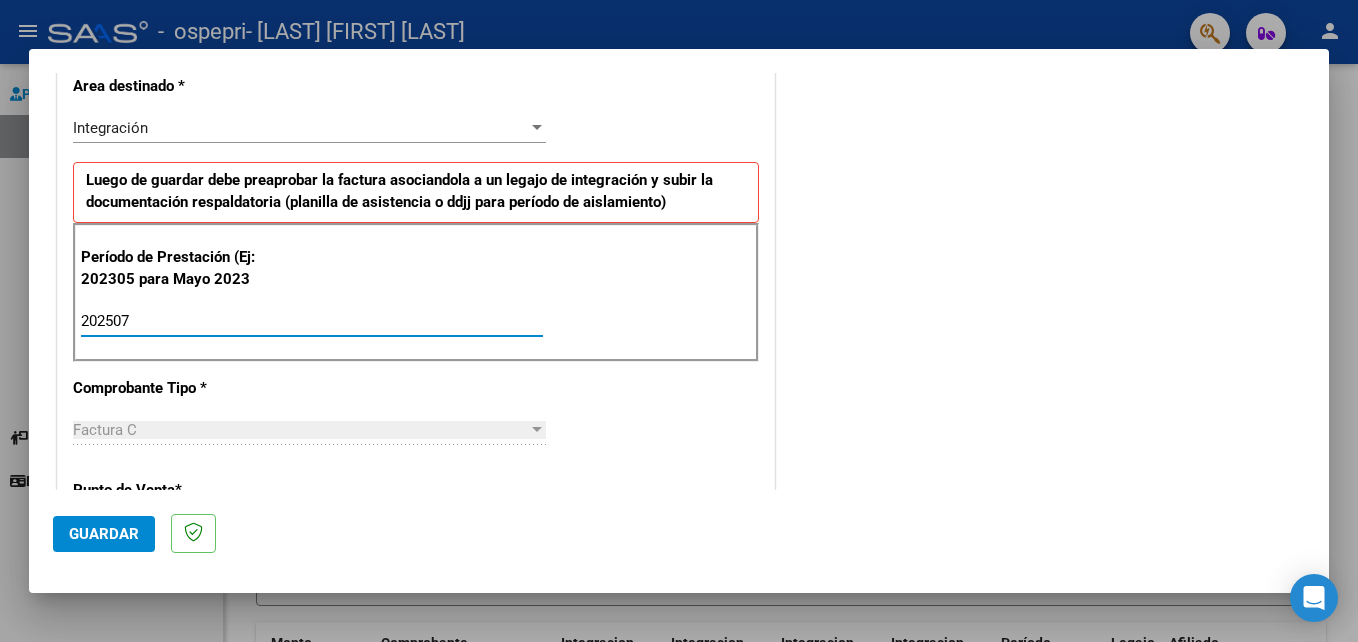 type on "202507" 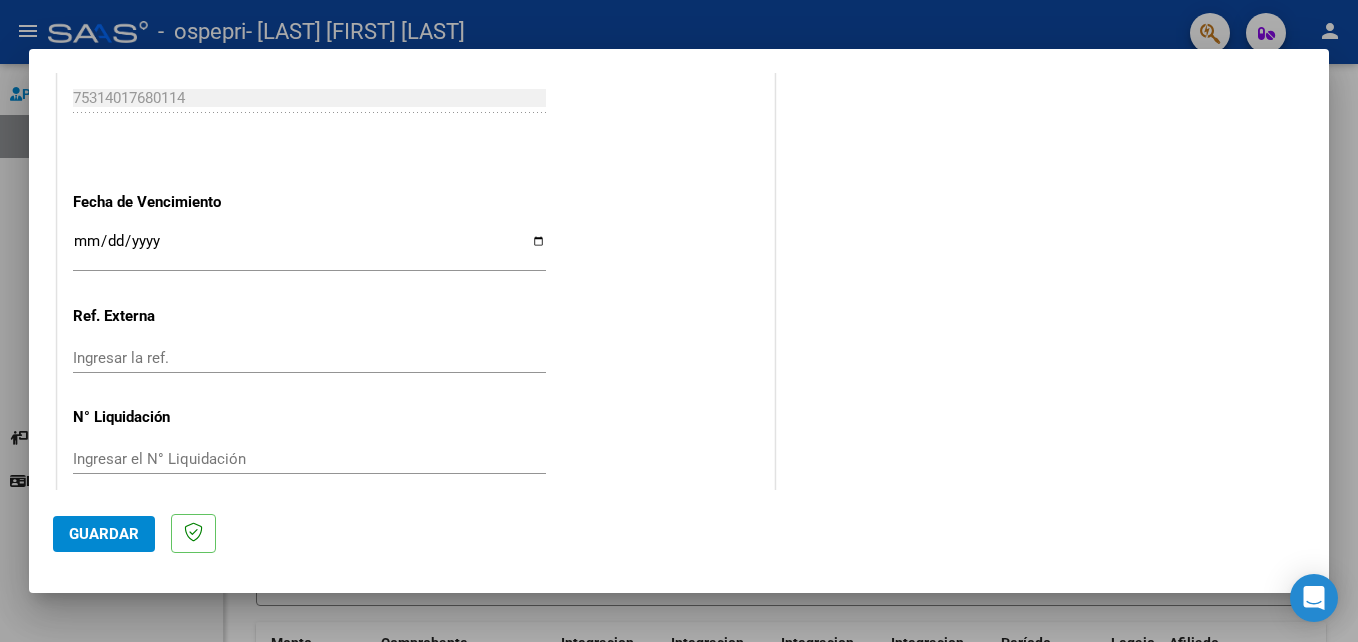 scroll, scrollTop: 1306, scrollLeft: 0, axis: vertical 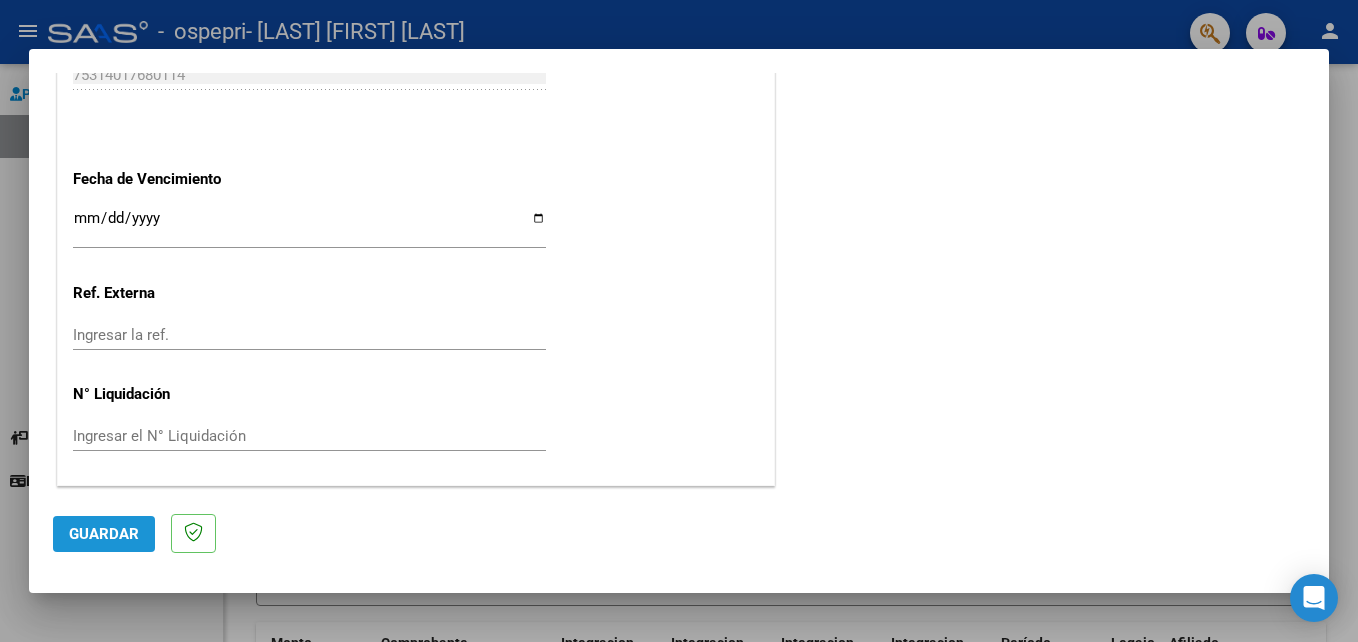 click on "Guardar" 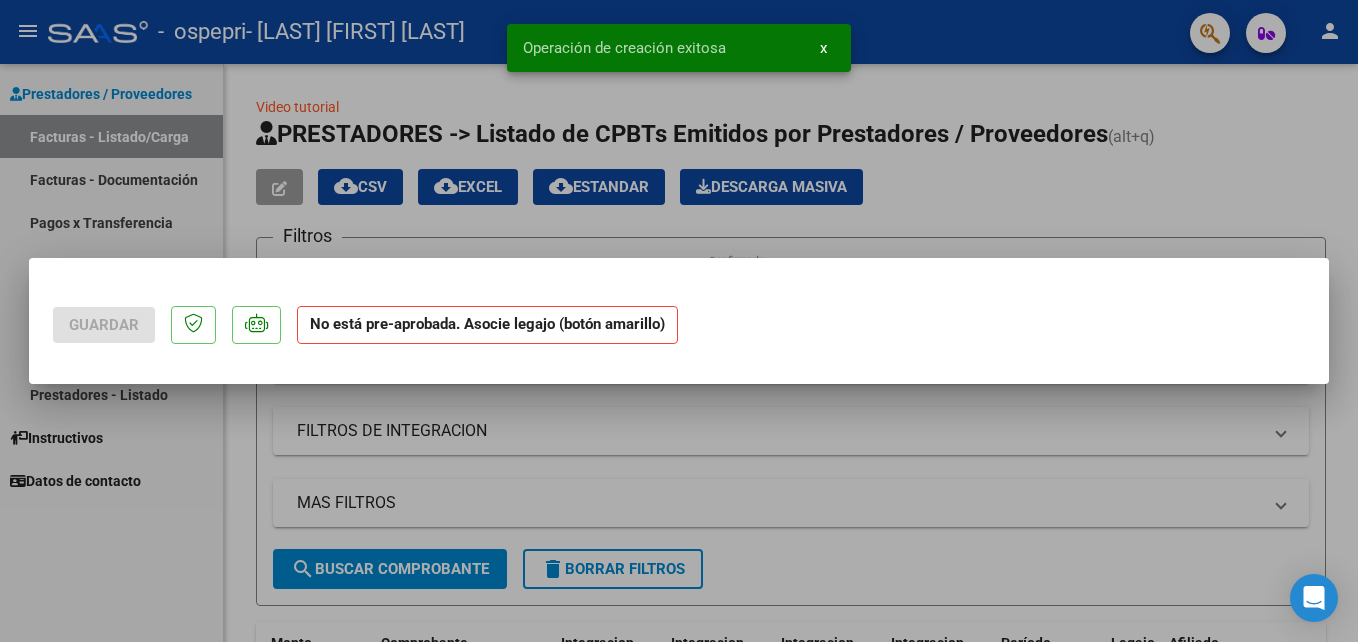 scroll, scrollTop: 0, scrollLeft: 0, axis: both 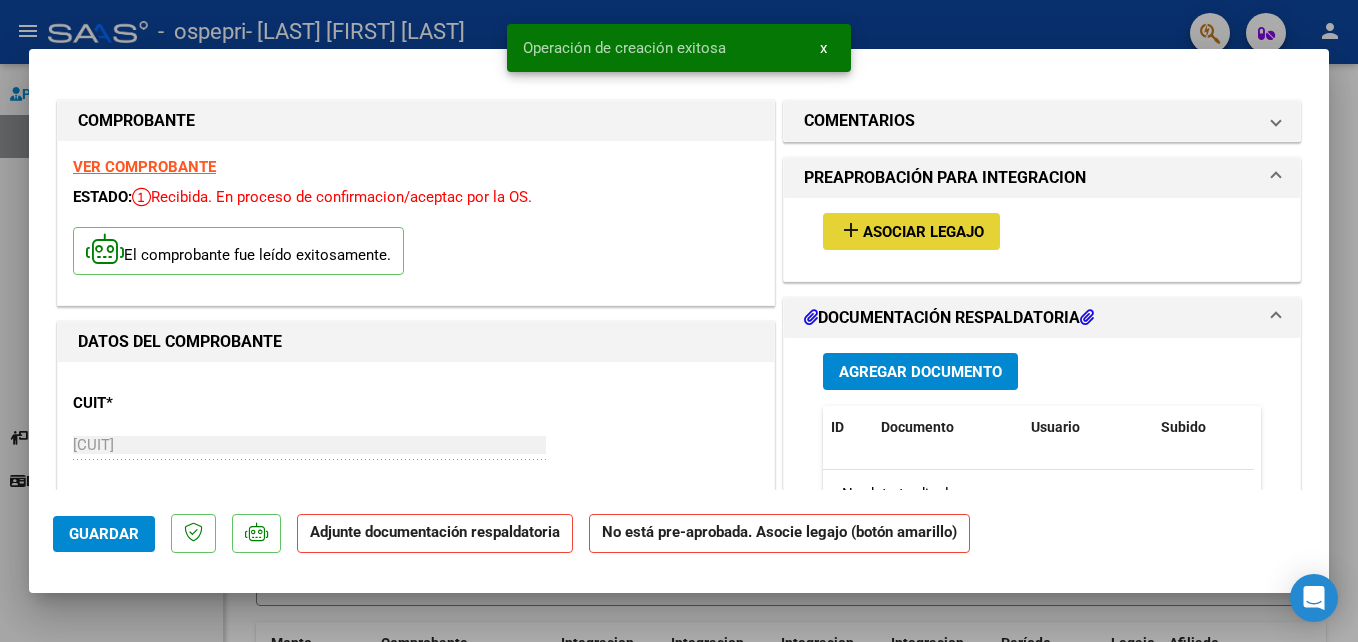 click on "Asociar Legajo" at bounding box center (923, 232) 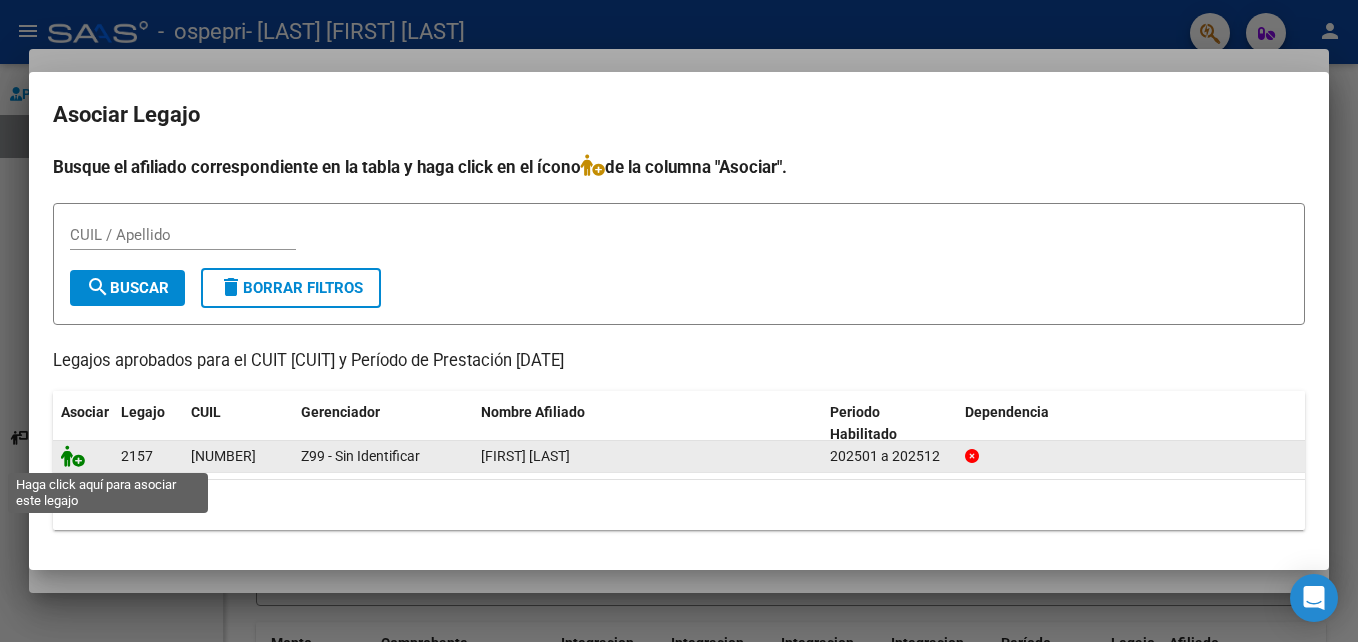click 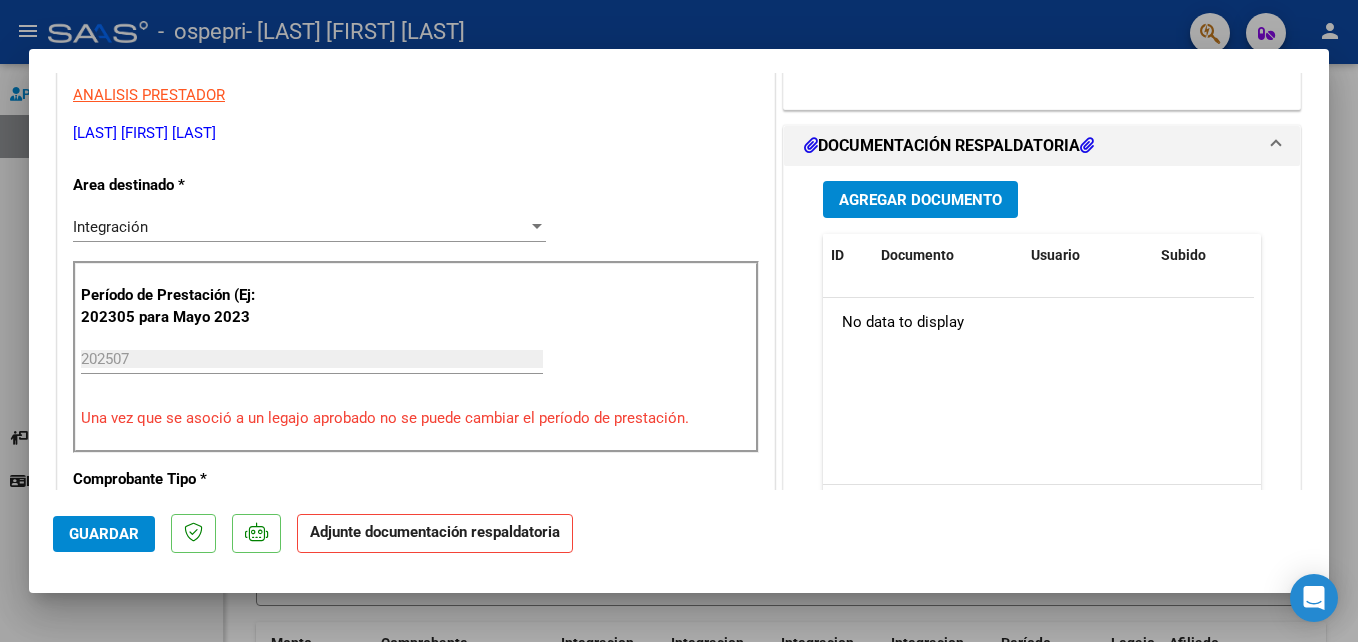 scroll, scrollTop: 414, scrollLeft: 0, axis: vertical 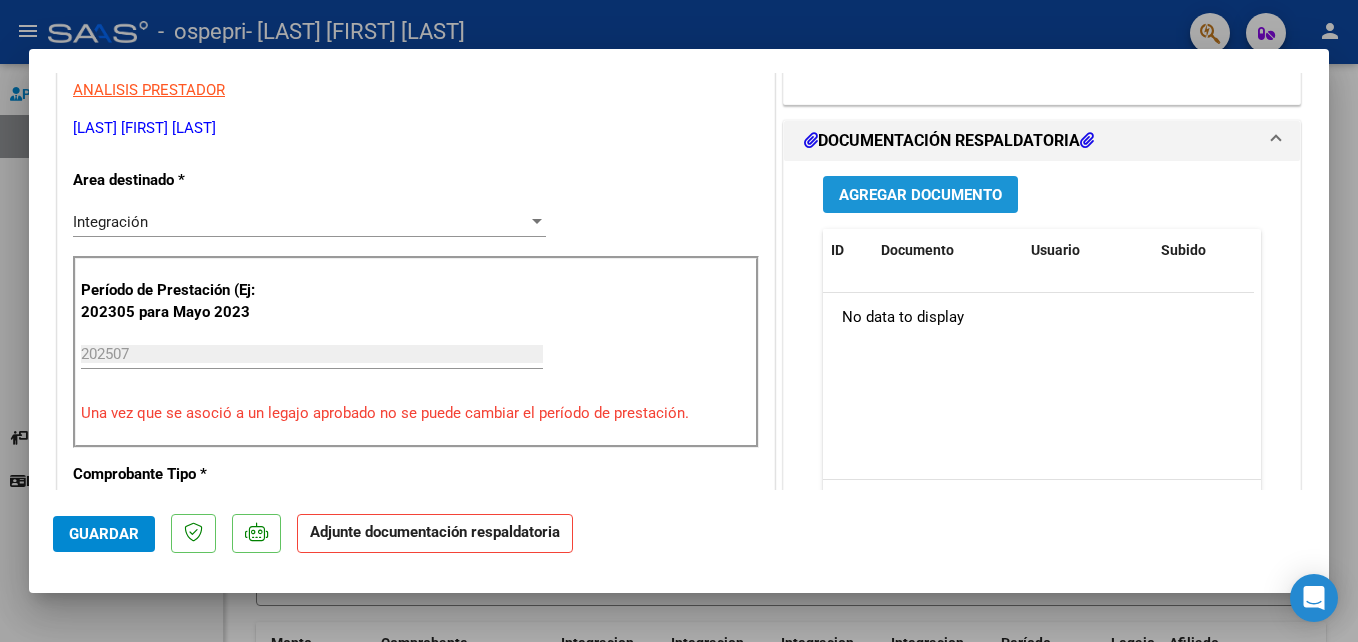 click on "Agregar Documento" at bounding box center (920, 195) 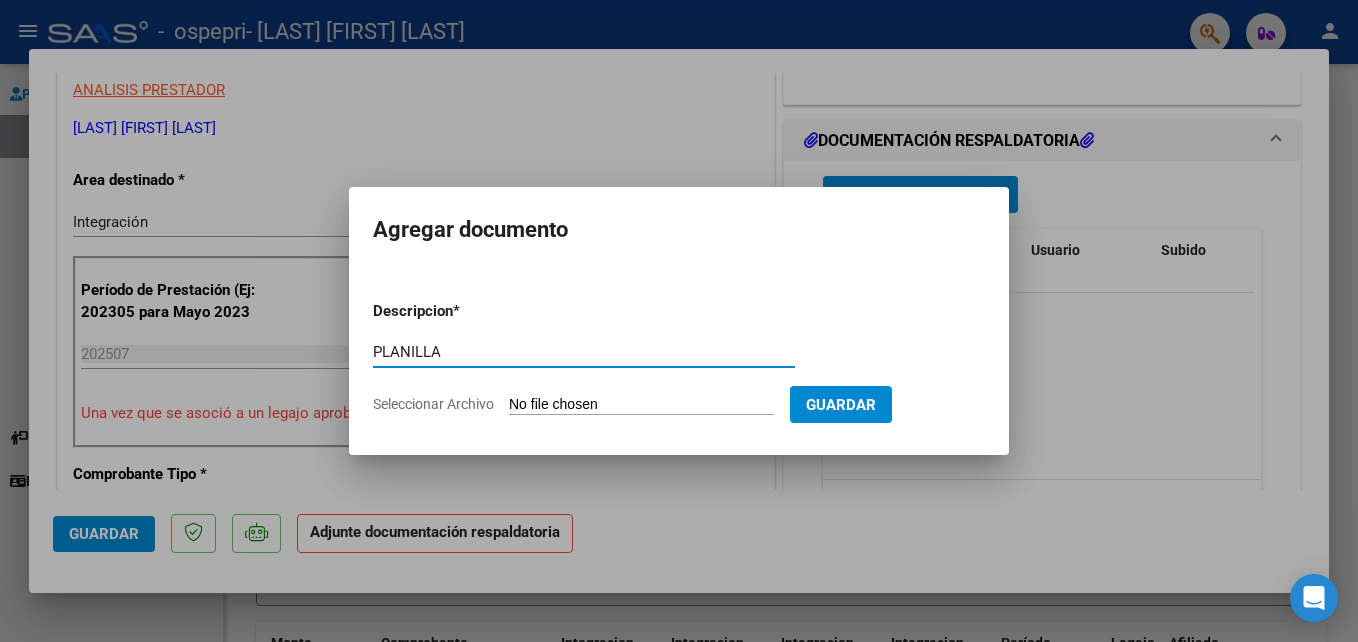 type on "PLANILLA" 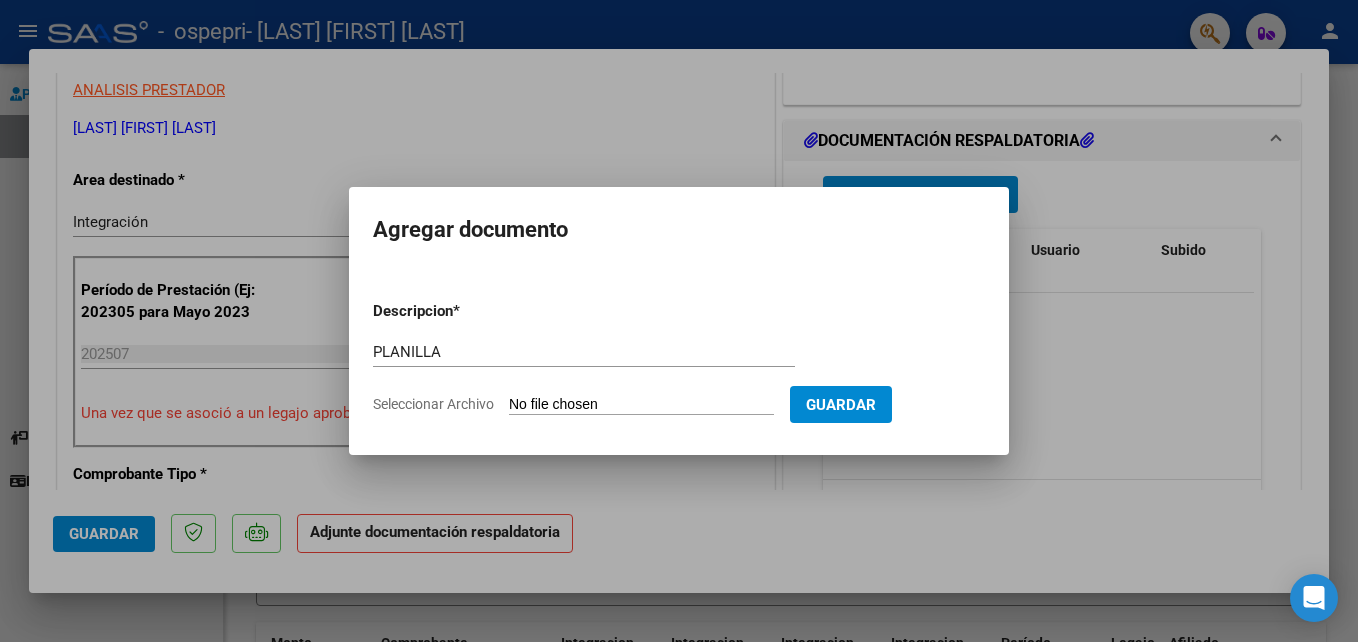 click on "Seleccionar Archivo" 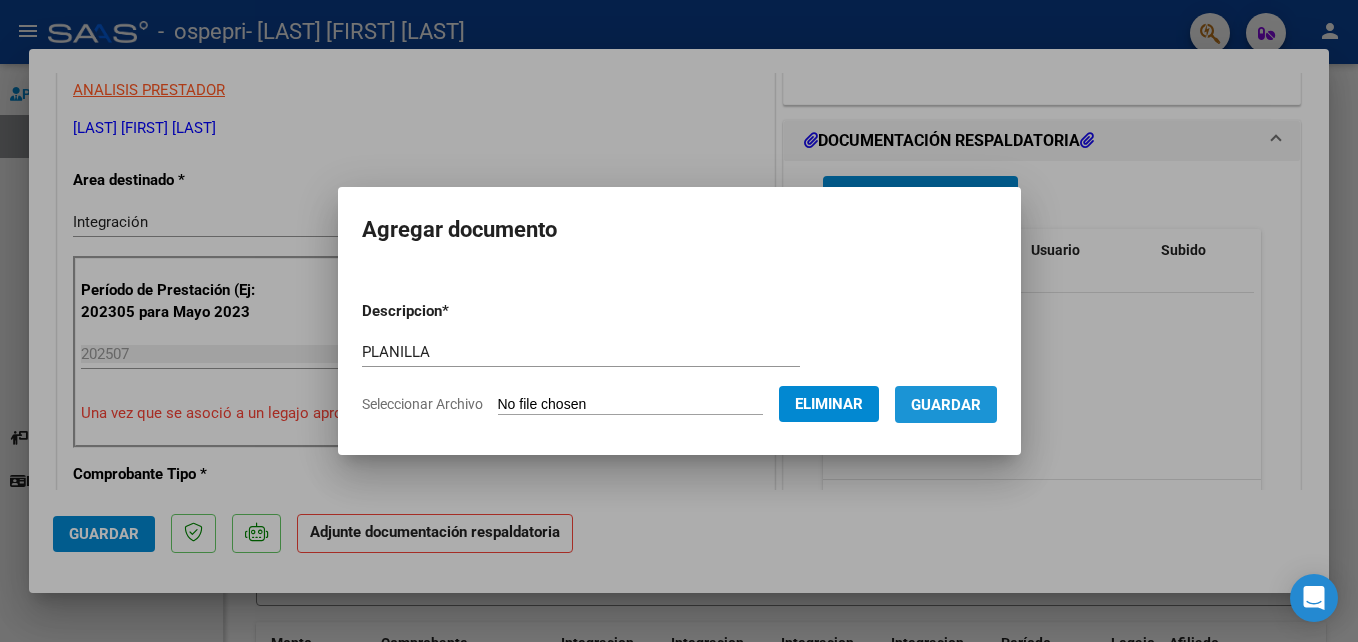 click on "Guardar" at bounding box center (946, 405) 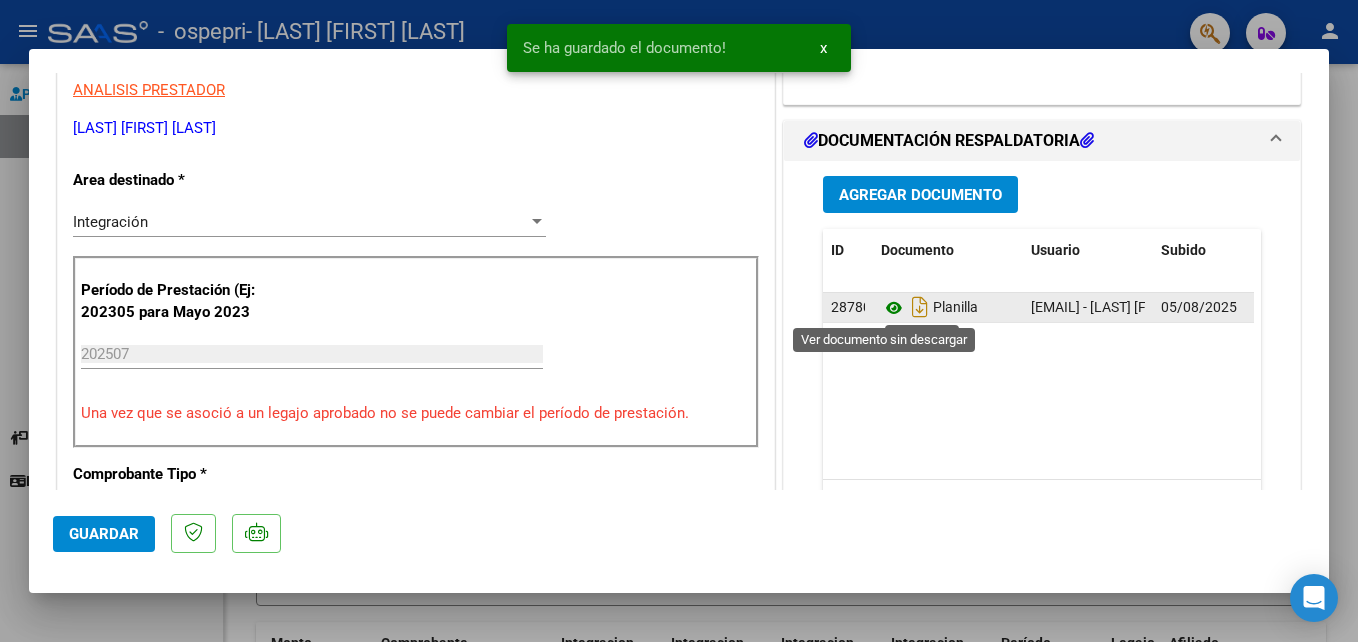 click 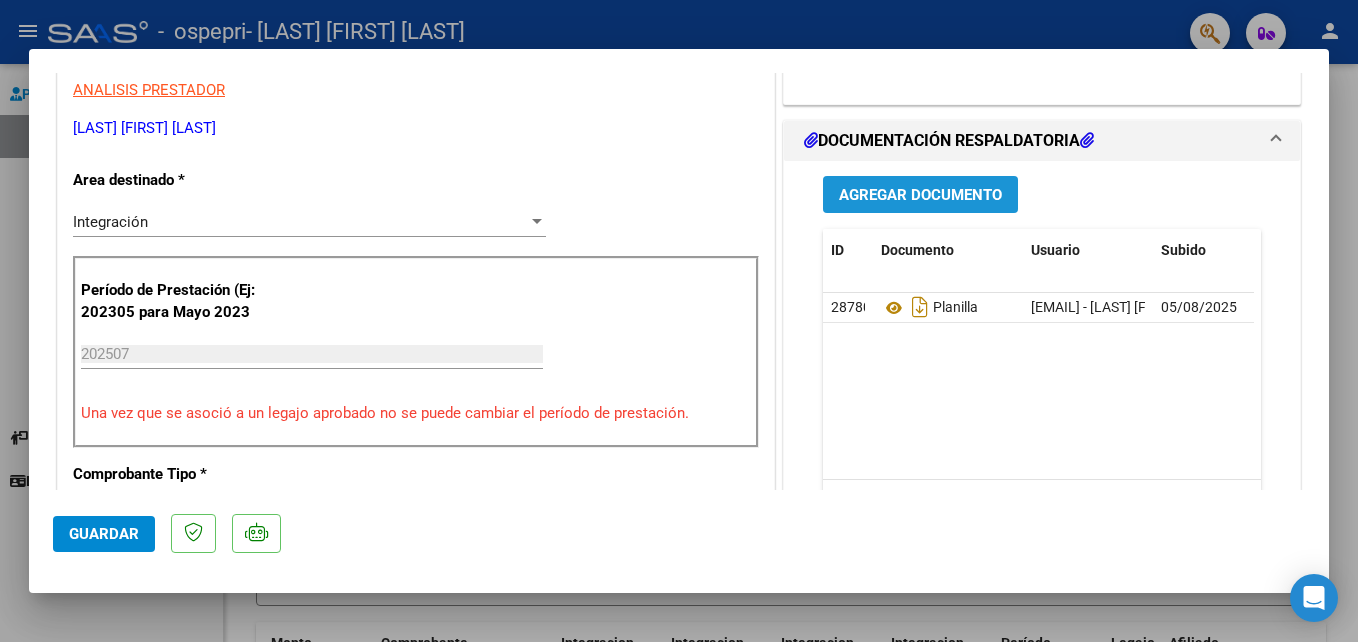 click on "Agregar Documento" at bounding box center [920, 195] 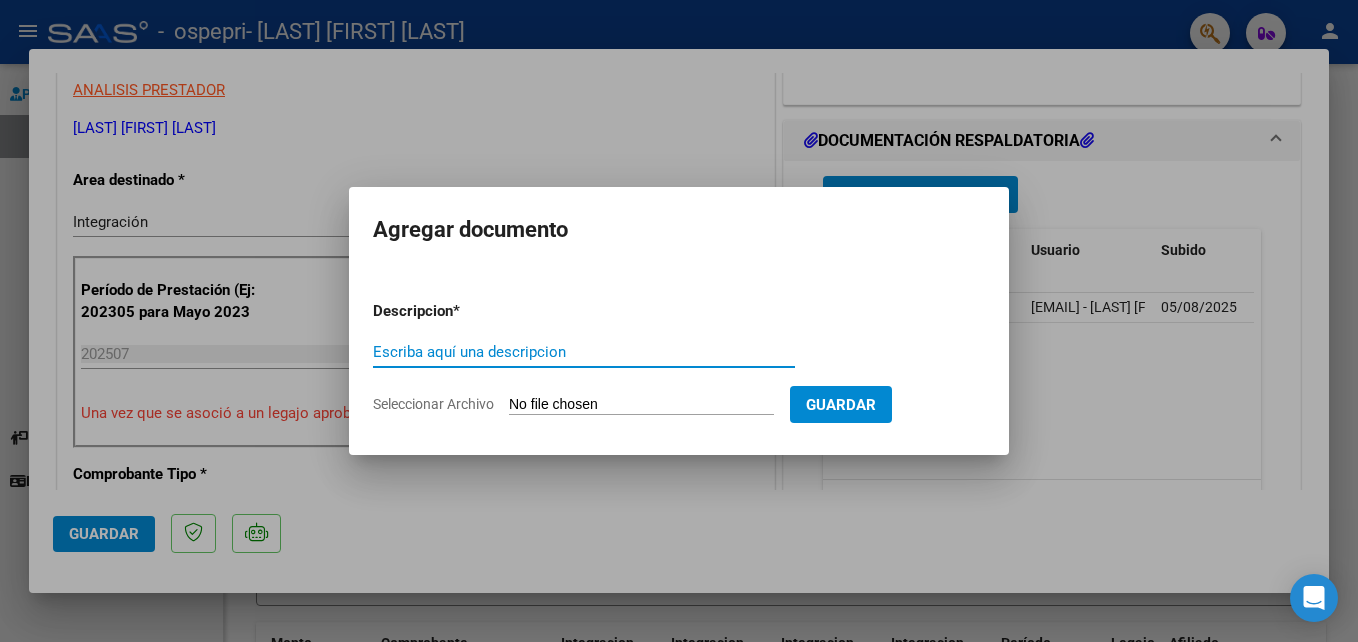 click on "Escriba aquí una descripcion" at bounding box center (584, 352) 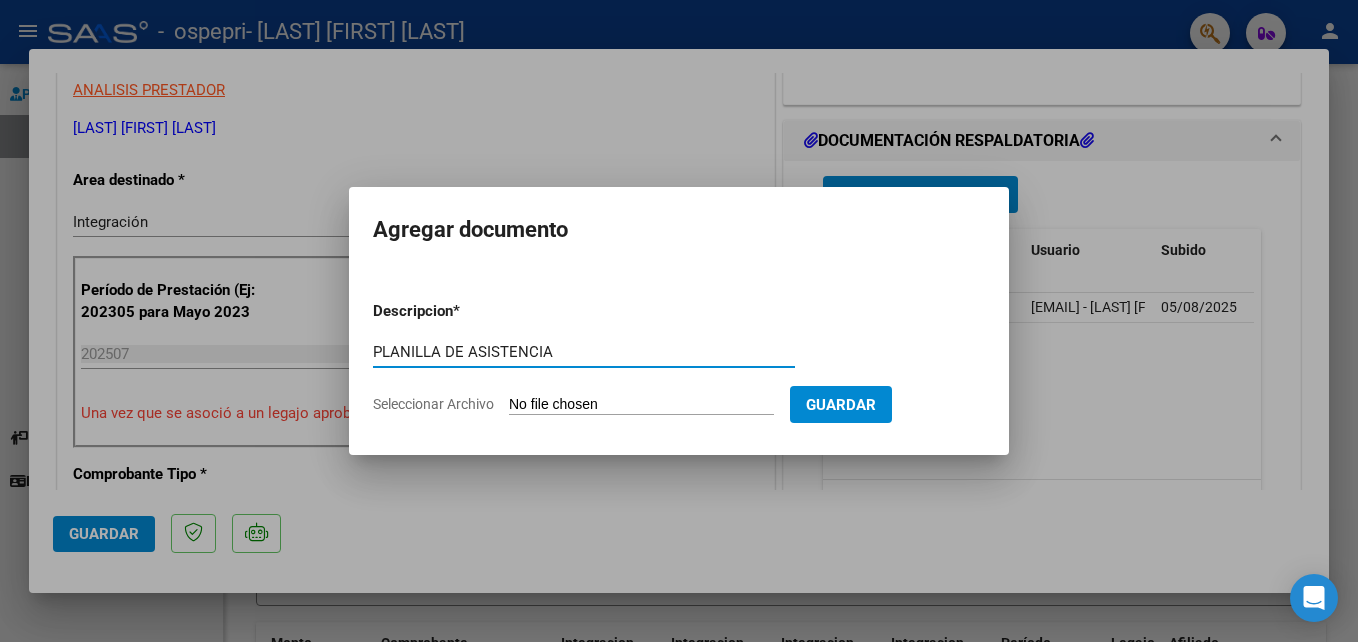 type on "PLANILLA DE ASISTENCIA" 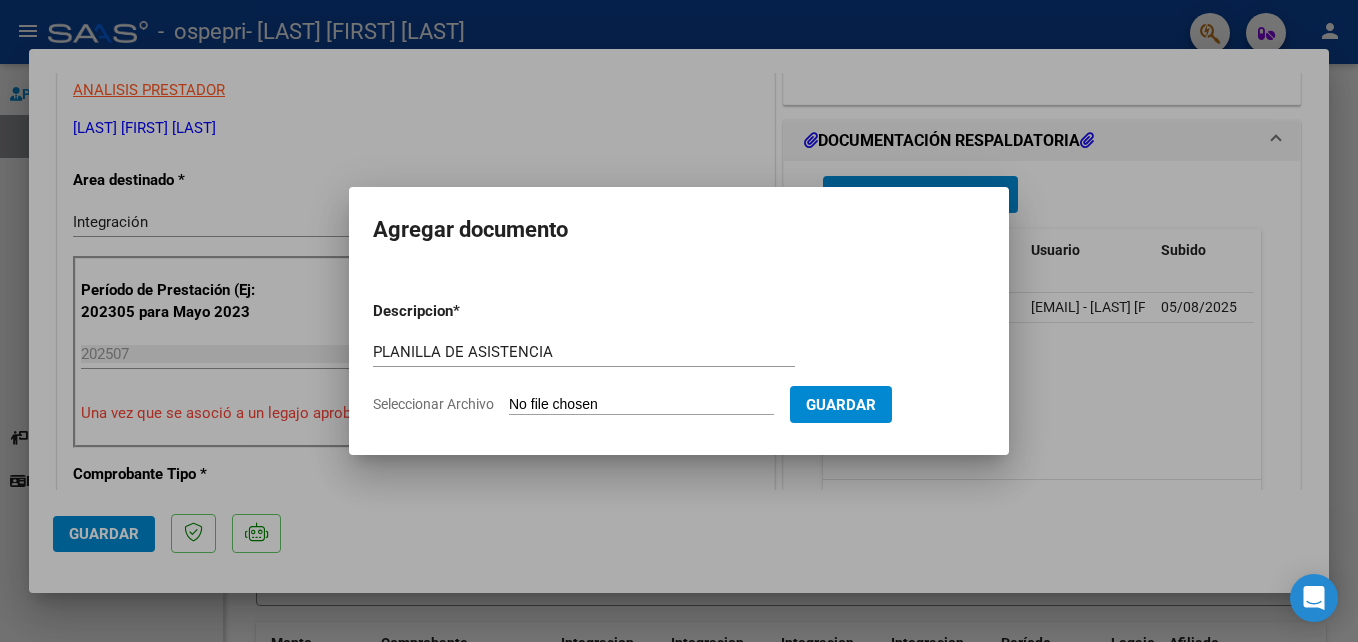 click on "Seleccionar Archivo" 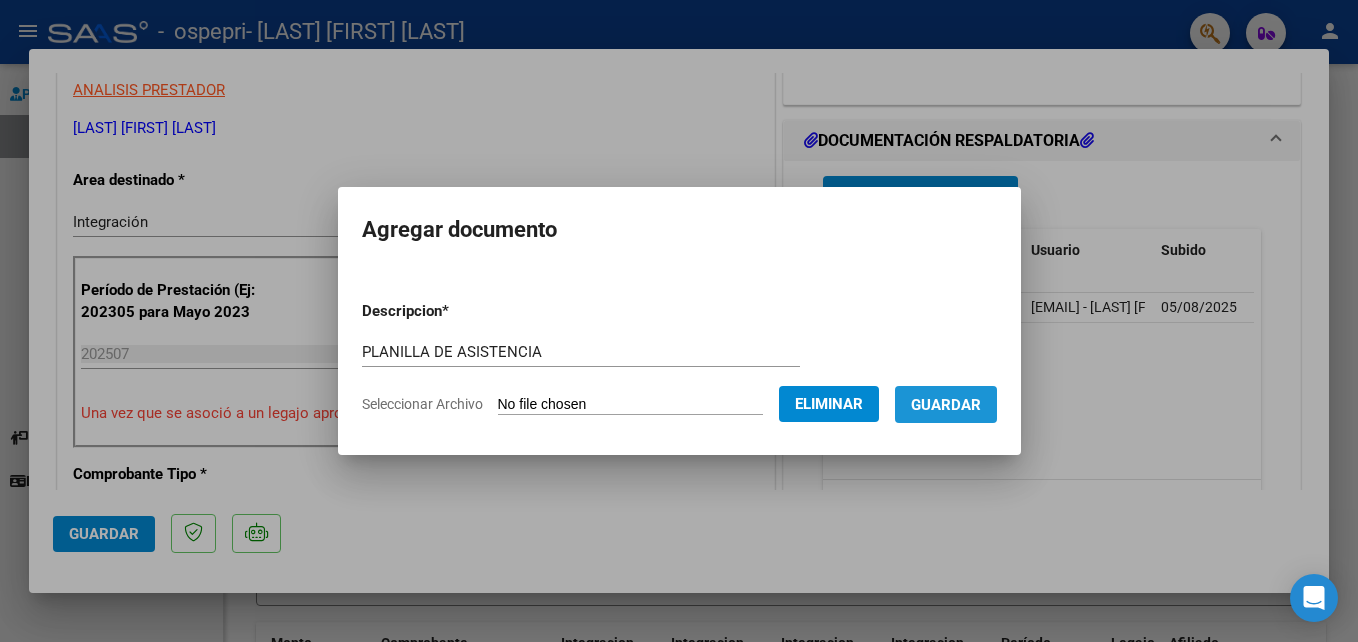 click on "Guardar" at bounding box center (946, 405) 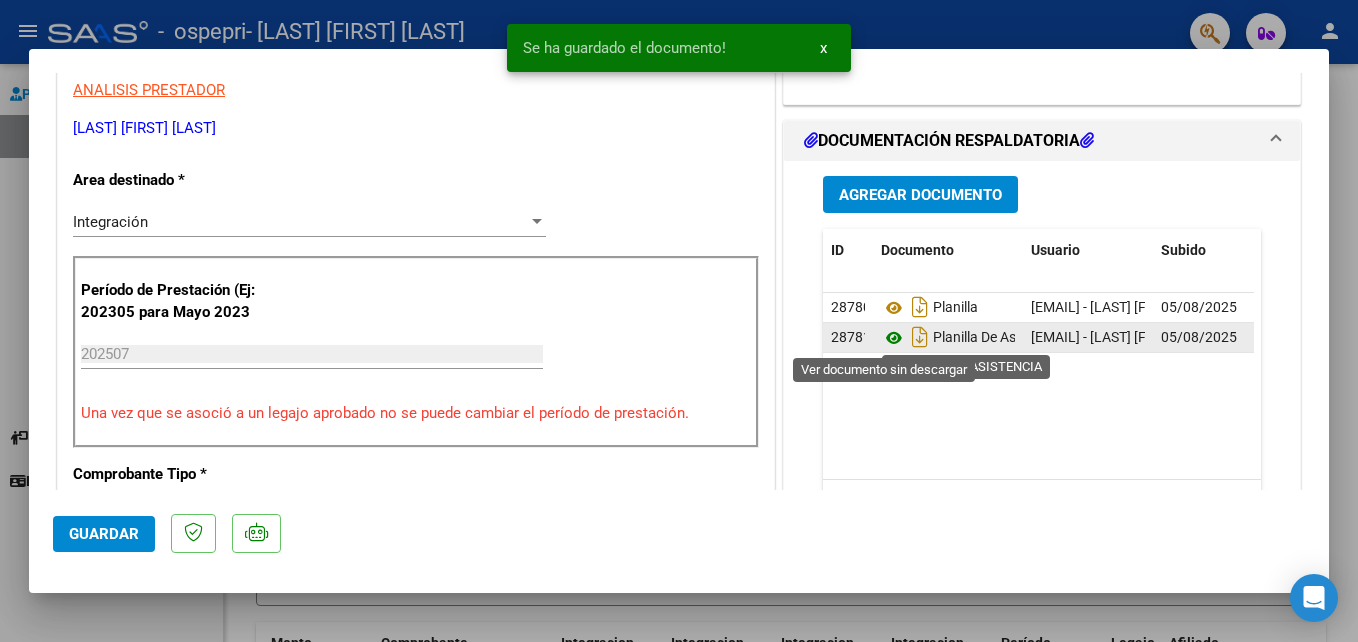 click 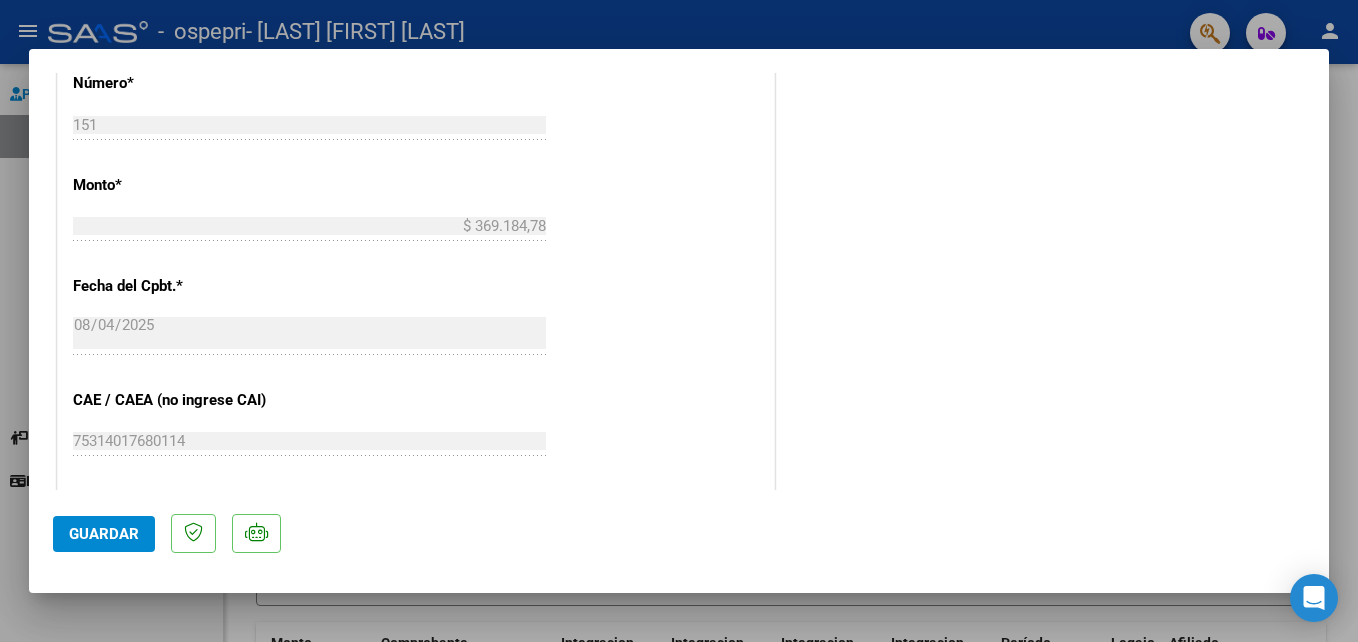 scroll, scrollTop: 1137, scrollLeft: 0, axis: vertical 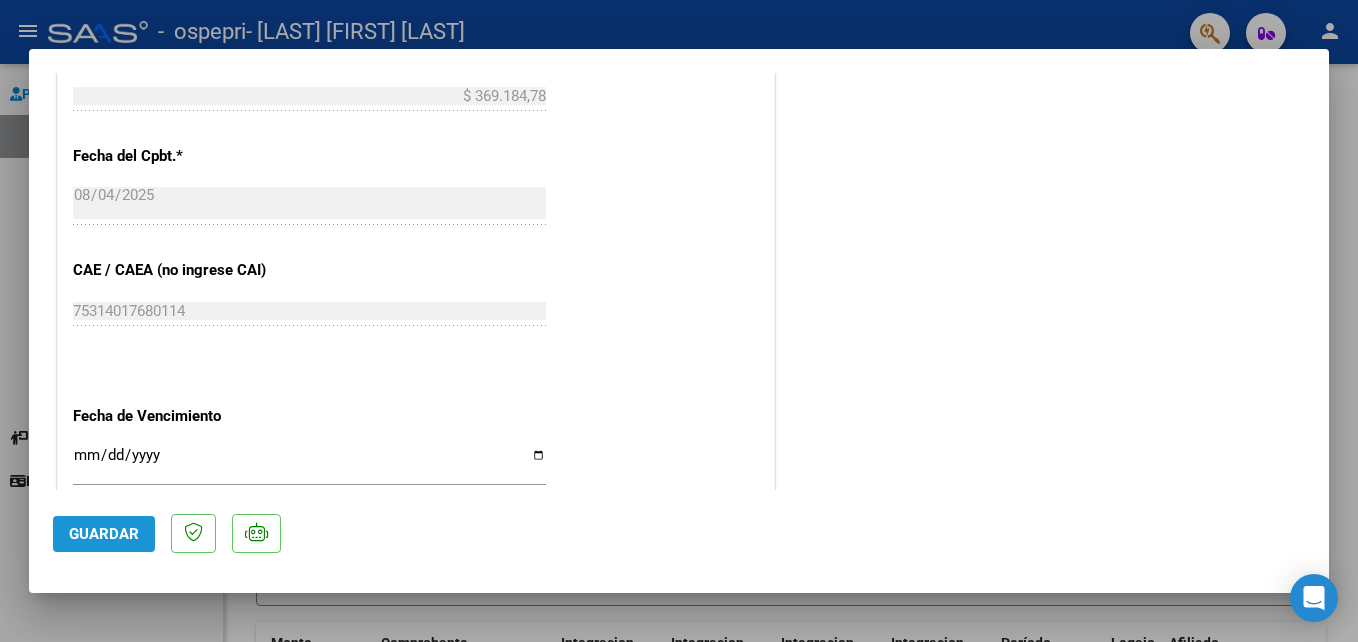 click on "Guardar" 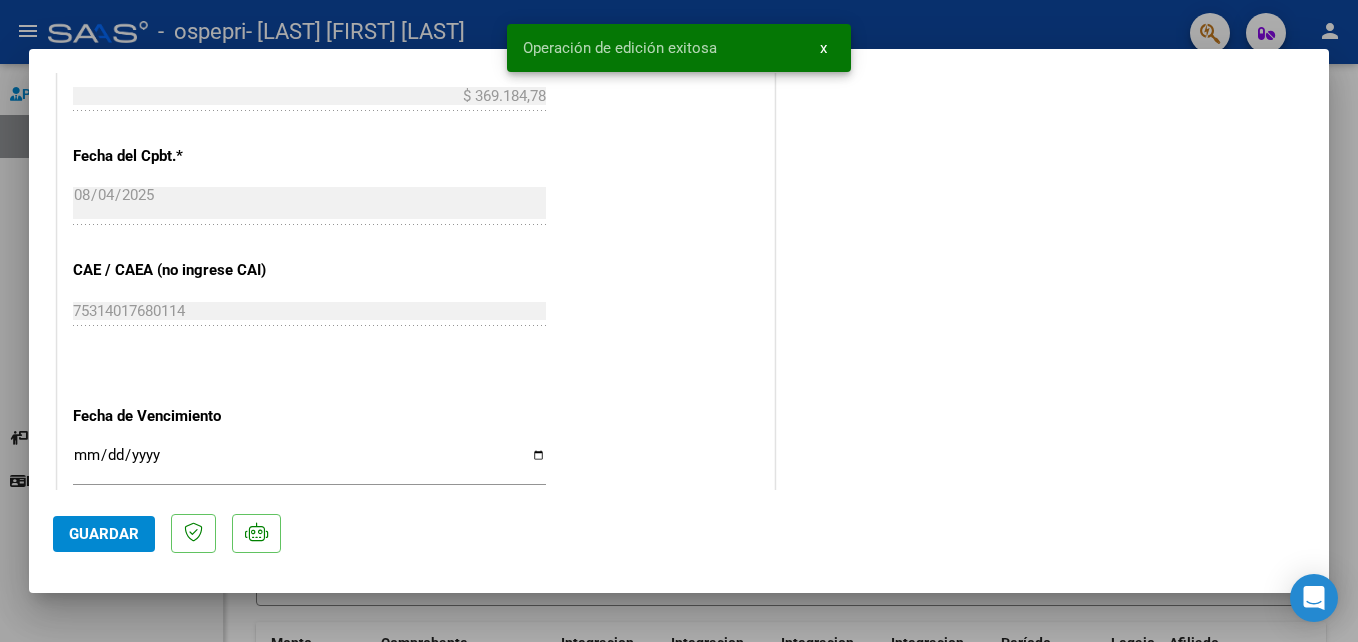 click at bounding box center [679, 321] 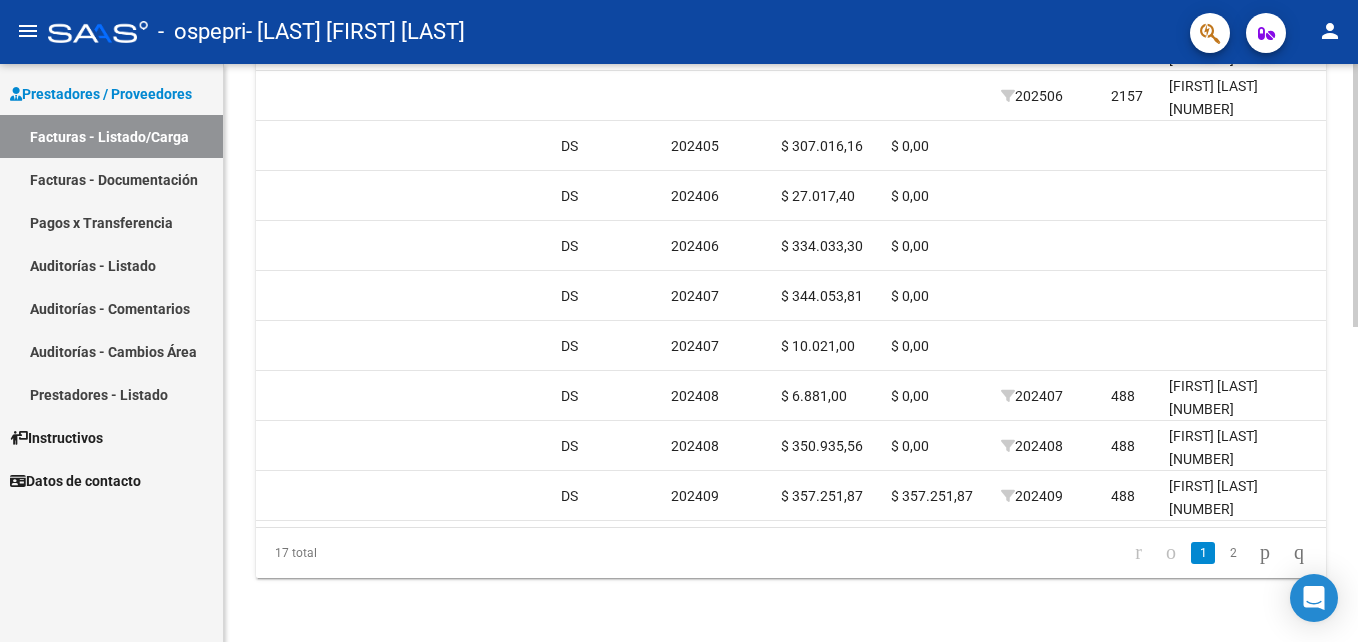 scroll, scrollTop: 690, scrollLeft: 0, axis: vertical 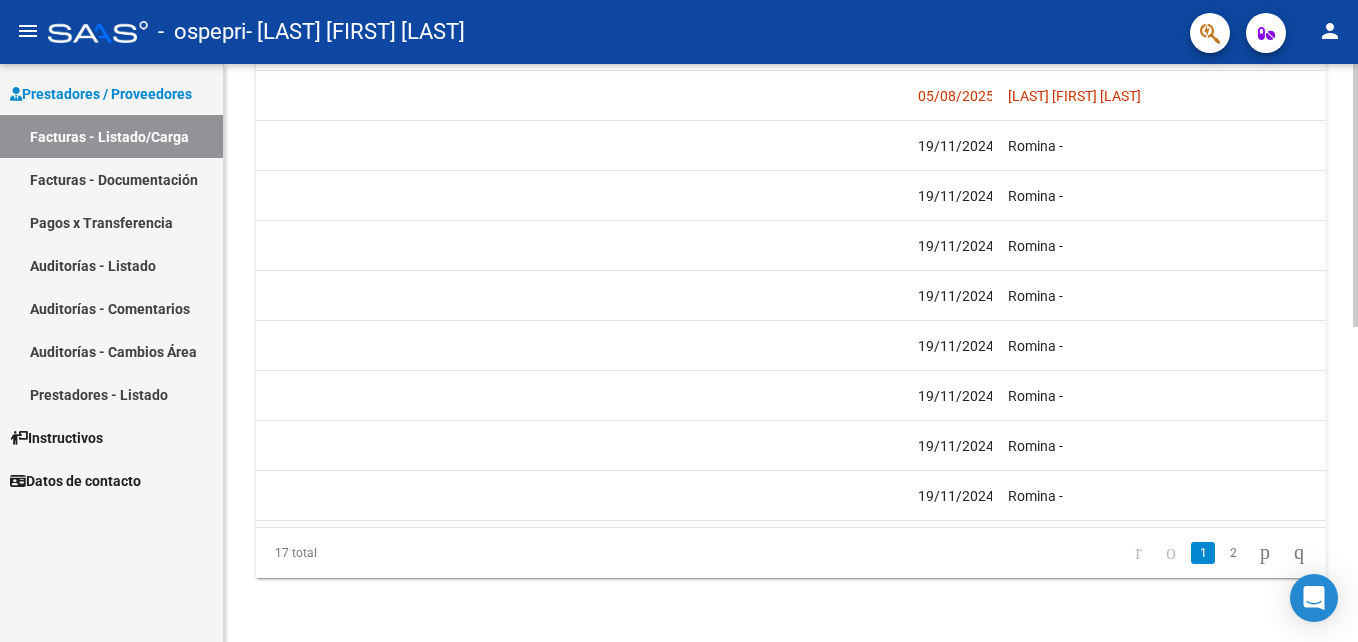 click on "Video tutorial   PRESTADORES -> Listado de CPBTs Emitidos por Prestadores / Proveedores (alt+q)   Cargar Comprobante
cloud_download  CSV  cloud_download  EXCEL  cloud_download  Estandar   Descarga Masiva
Filtros Id Area Area Todos Confirmado   Mostrar totalizadores   FILTROS DEL COMPROBANTE  Comprobante Tipo Comprobante Tipo Start date – End date Fec. Comprobante Desde / Hasta Días Emisión Desde(cant. días) Días Emisión Hasta(cant. días) CUIT / Razón Social Pto. Venta Nro. Comprobante Código SSS CAE Válido CAE Válido Todos Cargado Módulo Hosp. Todos Tiene facturacion Apócrifa Hospital Refes  FILTROS DE INTEGRACION  Período De Prestación Campos del Archivo de Rendición Devuelto x SSS (dr_envio) Todos Rendido x SSS (dr_envio) Tipo de Registro Tipo de Registro Período Presentación Período Presentación Campos del Legajo Asociado (preaprobación) Afiliado Legajo (cuil/nombre) Todos Solo facturas preaprobadas  MAS FILTROS  Todos Con Doc. Respaldatoria Todos Con Trazabilidad Todos – – 1" 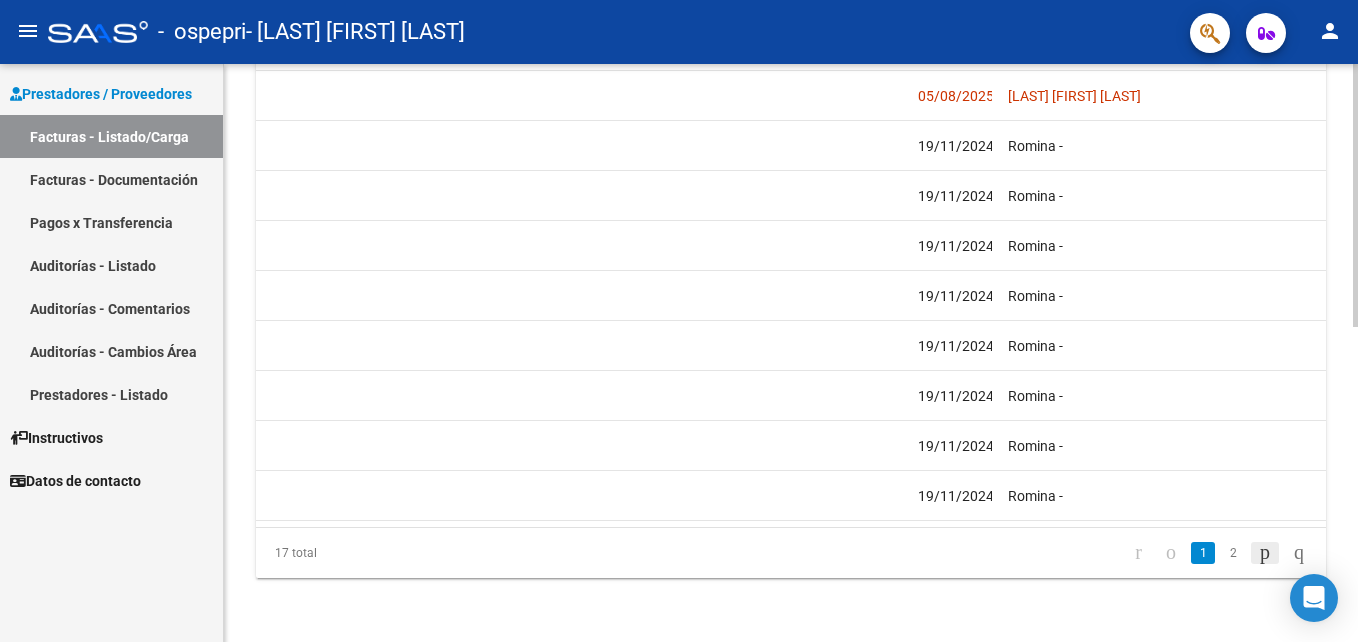 click 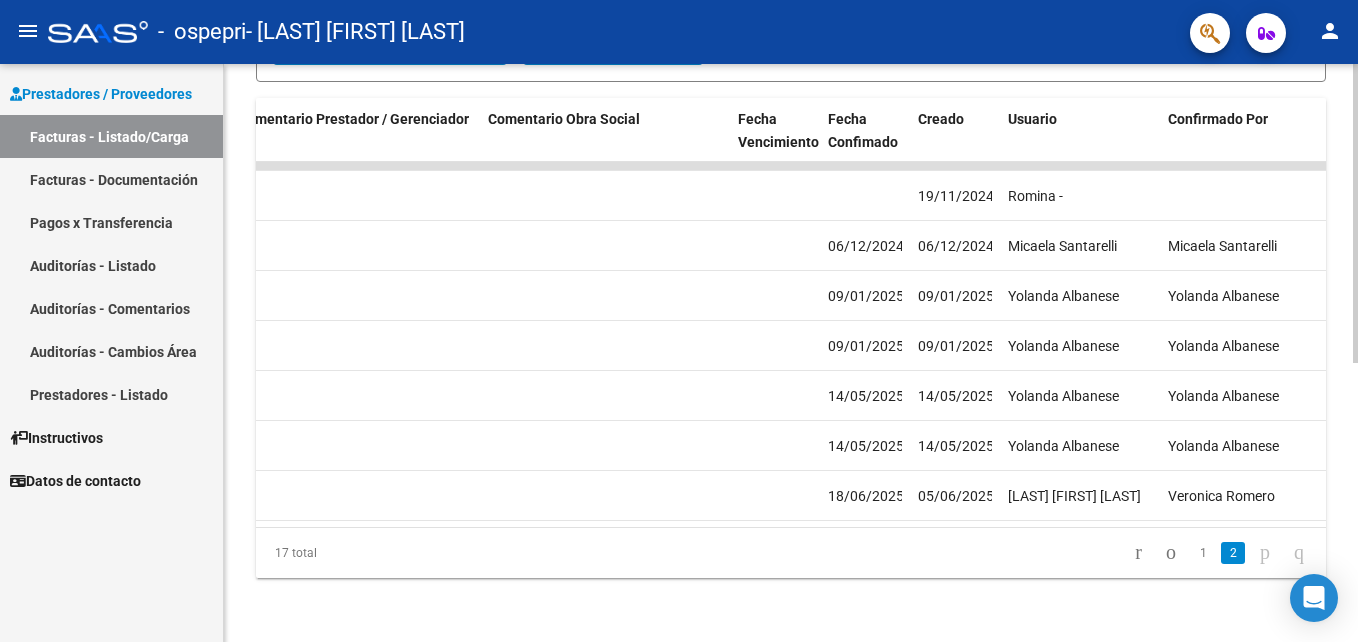 scroll, scrollTop: 540, scrollLeft: 0, axis: vertical 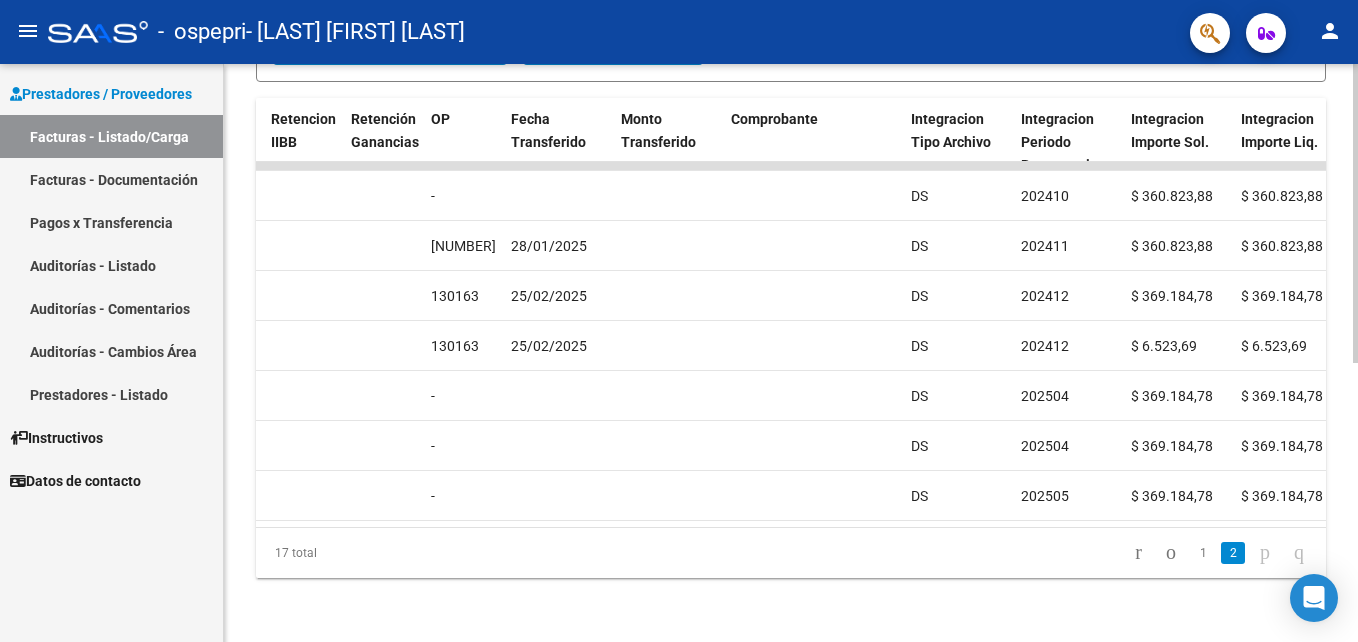 drag, startPoint x: 710, startPoint y: 540, endPoint x: 678, endPoint y: 514, distance: 41.231056 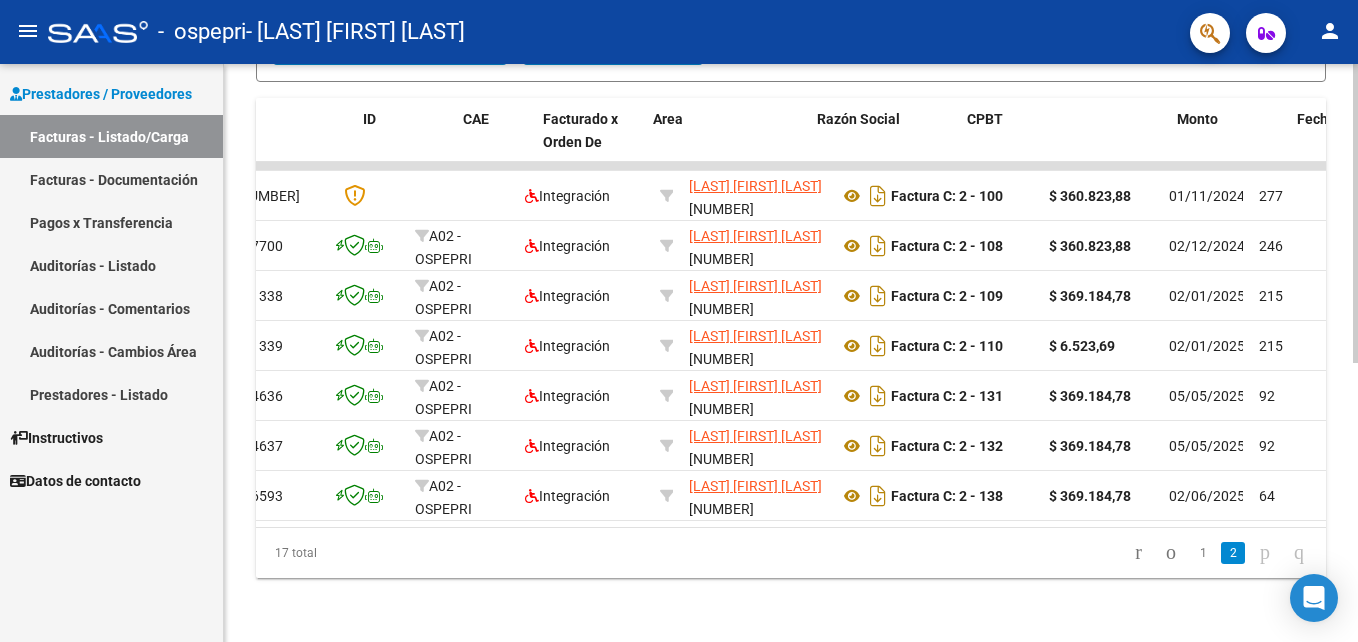 scroll, scrollTop: 0, scrollLeft: 0, axis: both 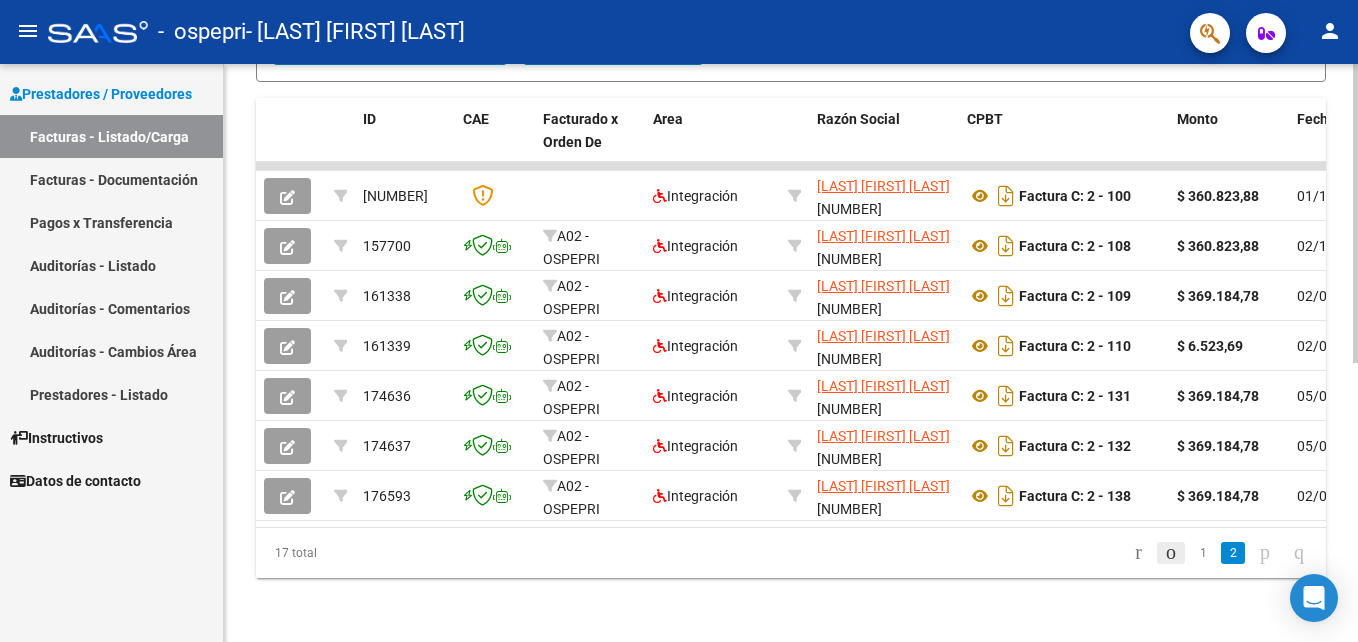 click 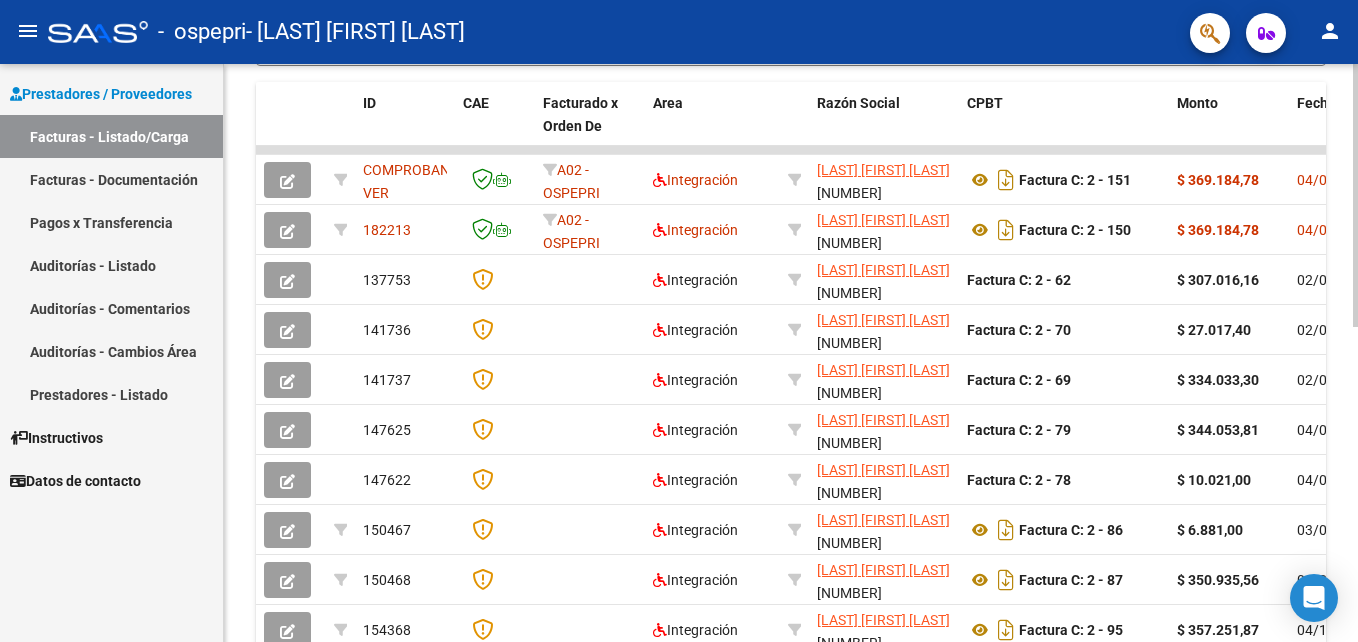 click on "Video tutorial   PRESTADORES -> Listado de CPBTs Emitidos por Prestadores / Proveedores (alt+q)   Cargar Comprobante
cloud_download  CSV  cloud_download  EXCEL  cloud_download  Estandar   Descarga Masiva
Filtros Id Area Area Todos Confirmado   Mostrar totalizadores   FILTROS DEL COMPROBANTE  Comprobante Tipo Comprobante Tipo Start date – End date Fec. Comprobante Desde / Hasta Días Emisión Desde(cant. días) Días Emisión Hasta(cant. días) CUIT / Razón Social Pto. Venta Nro. Comprobante Código SSS CAE Válido CAE Válido Todos Cargado Módulo Hosp. Todos Tiene facturacion Apócrifa Hospital Refes  FILTROS DE INTEGRACION  Período De Prestación Campos del Archivo de Rendición Devuelto x SSS (dr_envio) Todos Rendido x SSS (dr_envio) Tipo de Registro Tipo de Registro Período Presentación Período Presentación Campos del Legajo Asociado (preaprobación) Afiliado Legajo (cuil/nombre) Todos Solo facturas preaprobadas  MAS FILTROS  Todos Con Doc. Respaldatoria Todos Con Trazabilidad Todos – – 1" 